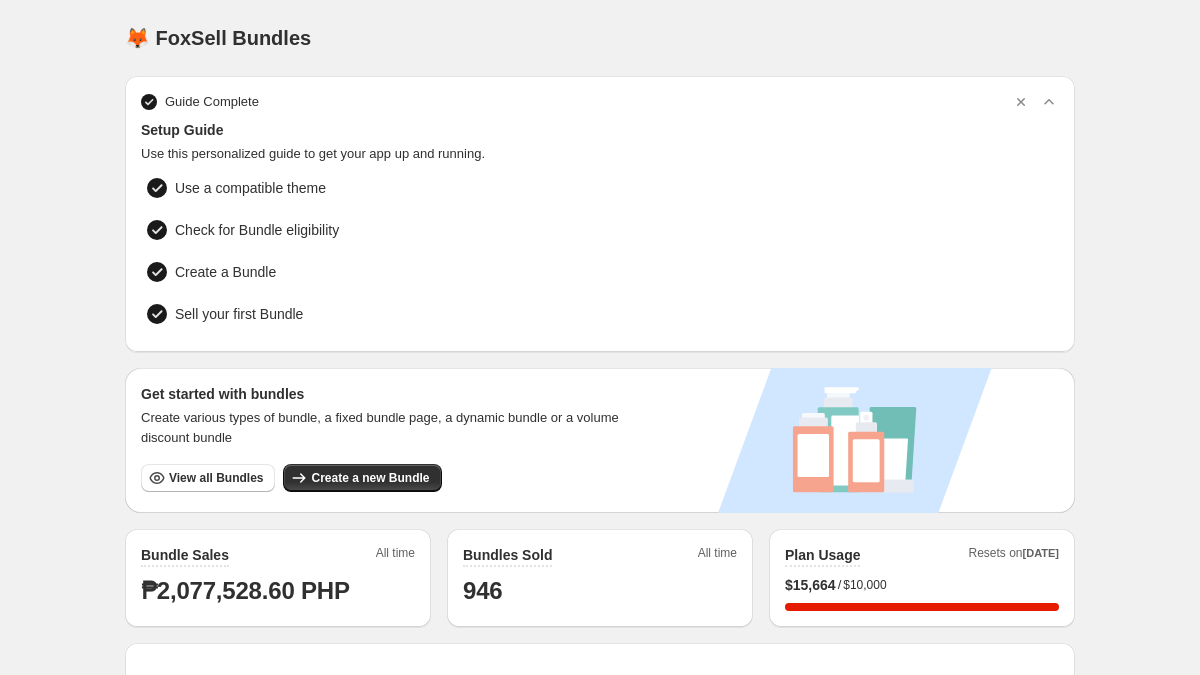 scroll, scrollTop: 45, scrollLeft: 0, axis: vertical 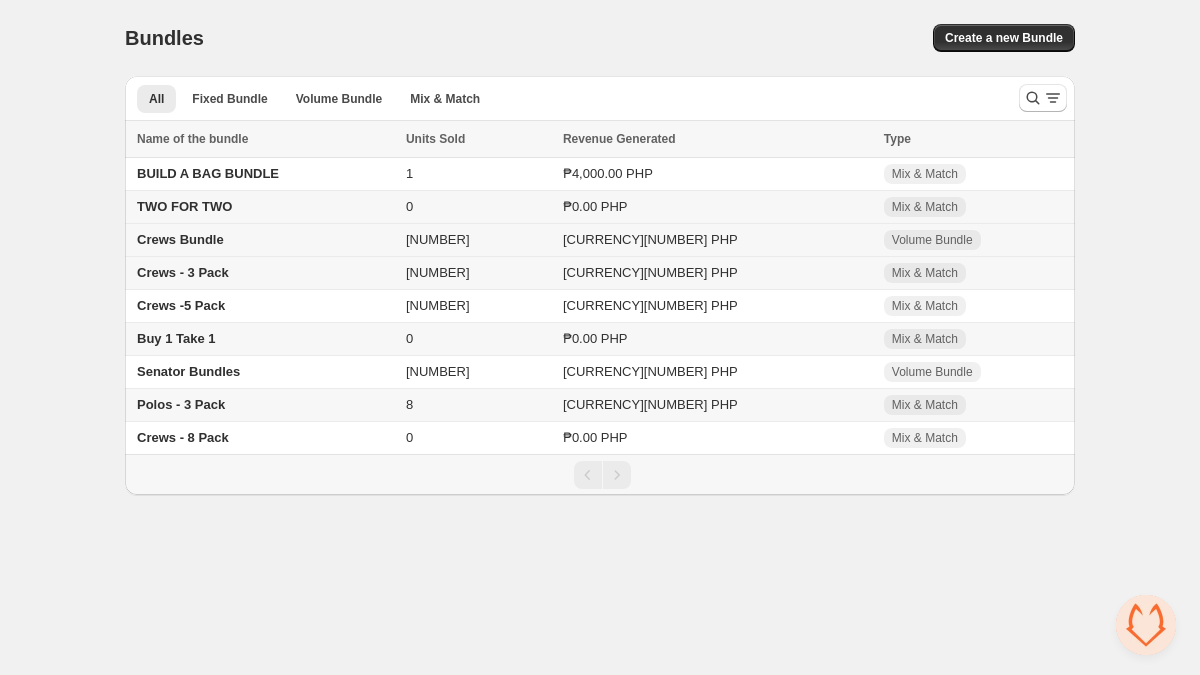 click on "Crews Bundle" at bounding box center (180, 239) 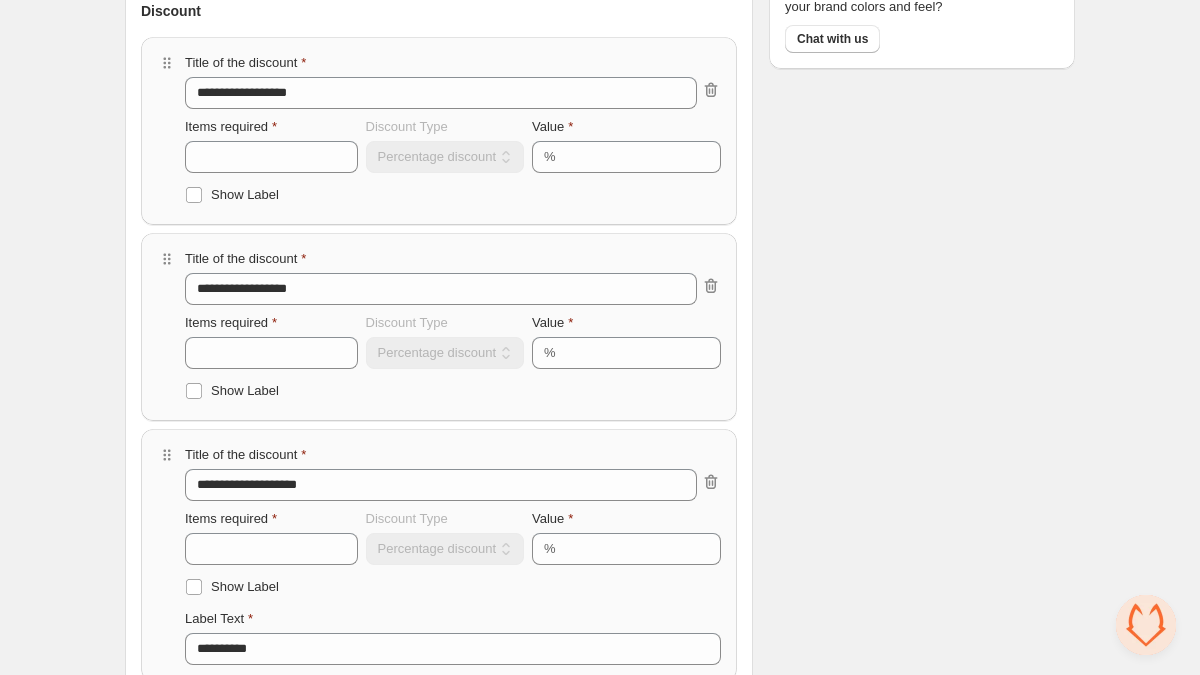 scroll, scrollTop: 452, scrollLeft: 0, axis: vertical 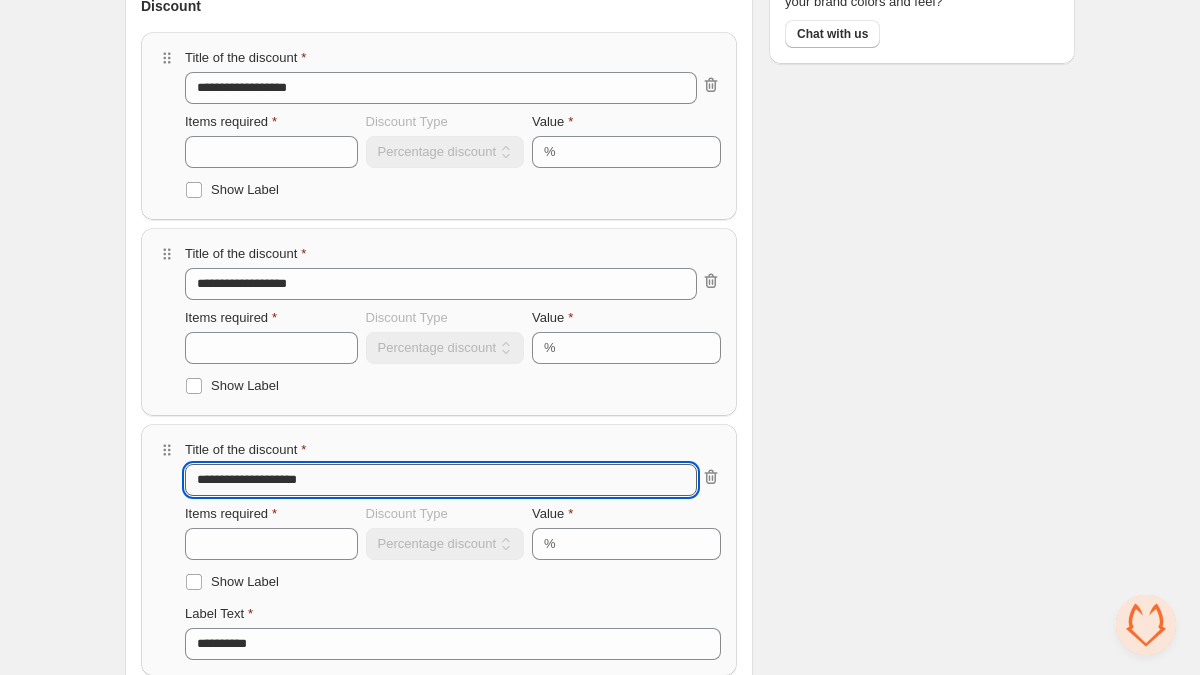click on "**********" at bounding box center (441, 480) 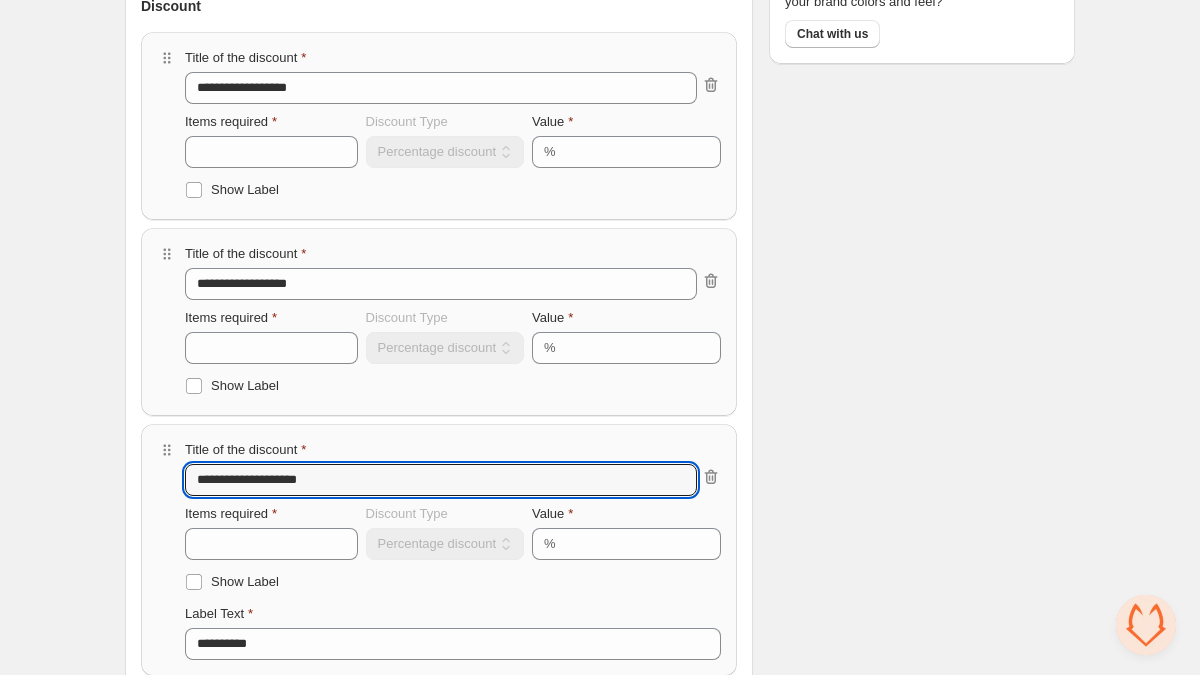 type on "**********" 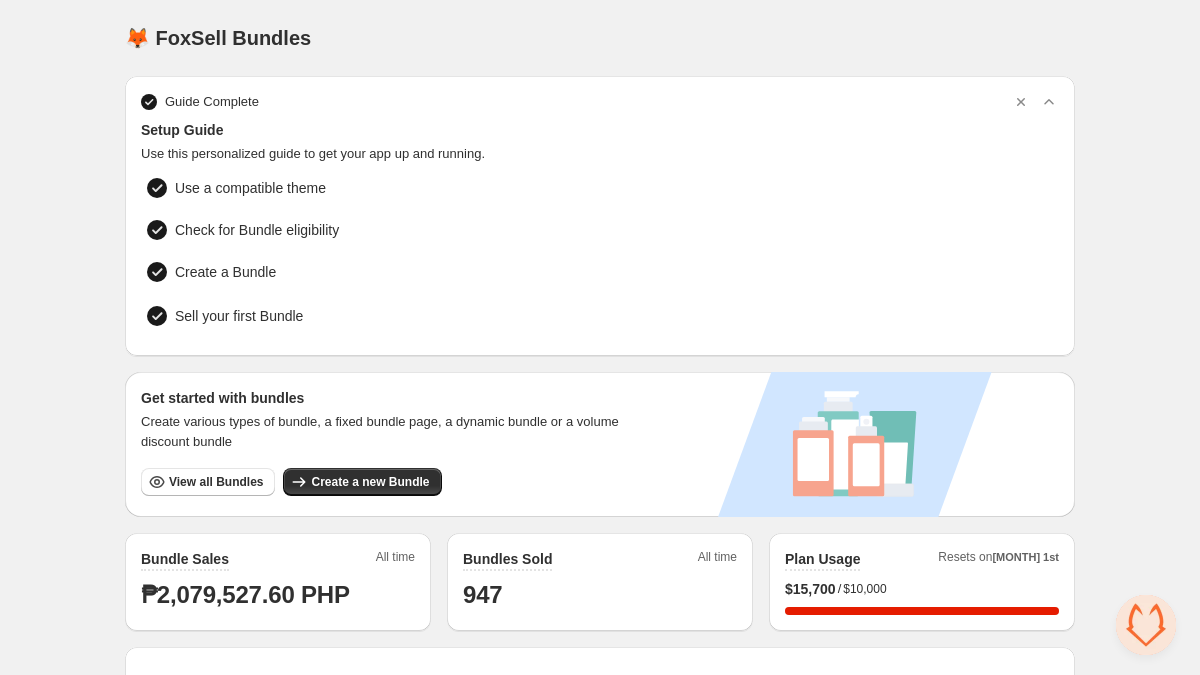 scroll, scrollTop: 0, scrollLeft: 0, axis: both 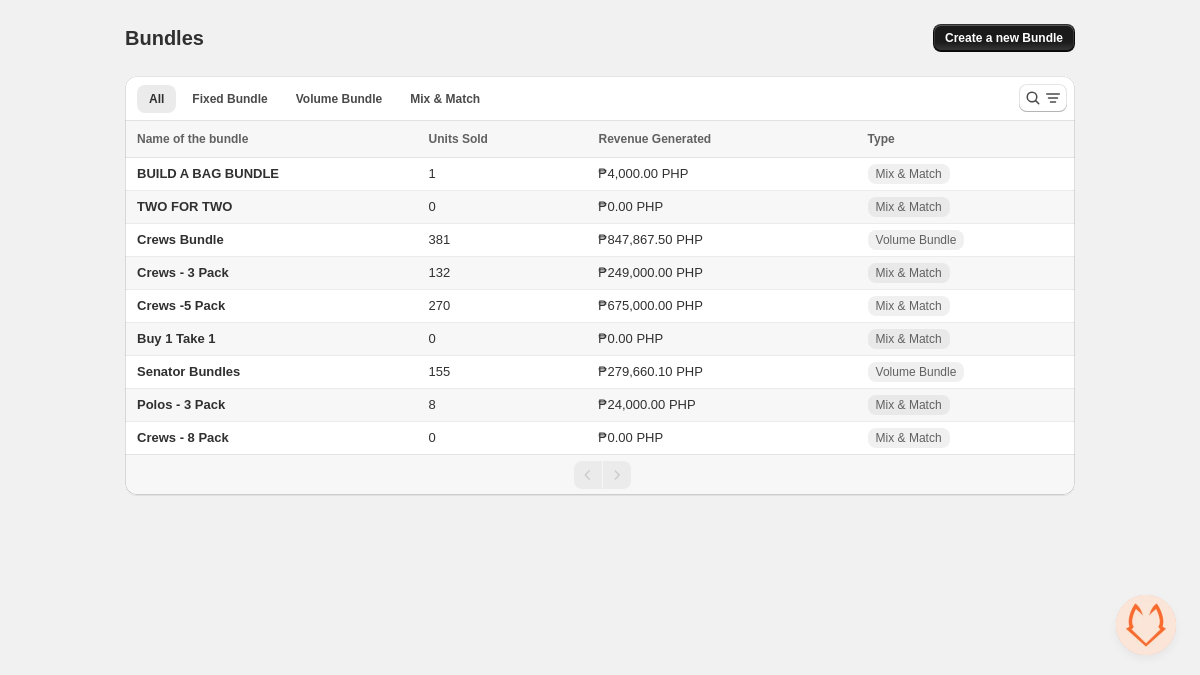 click on "Create a new Bundle" at bounding box center (1004, 38) 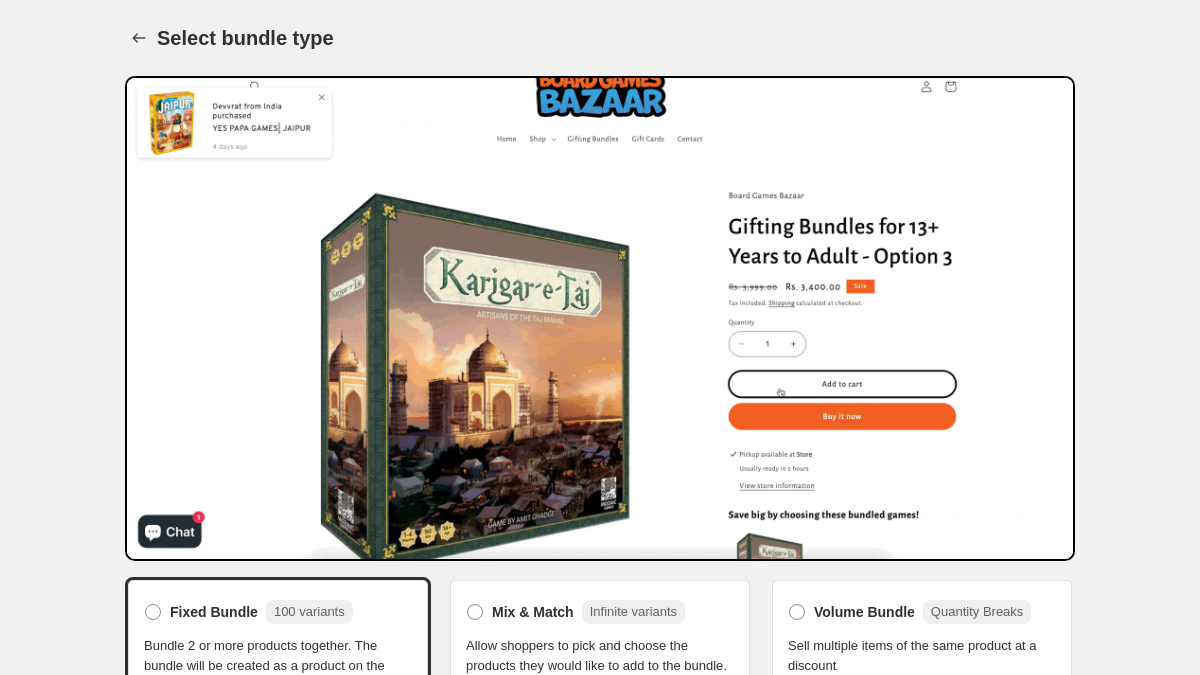 scroll, scrollTop: 0, scrollLeft: 0, axis: both 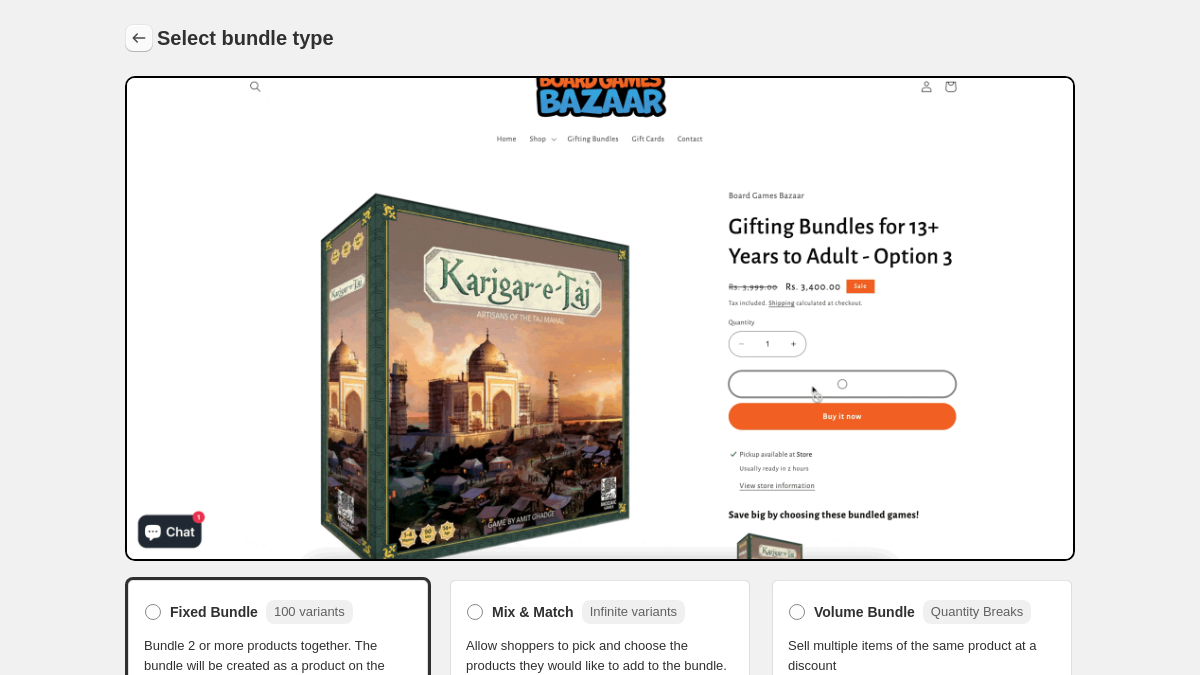 click 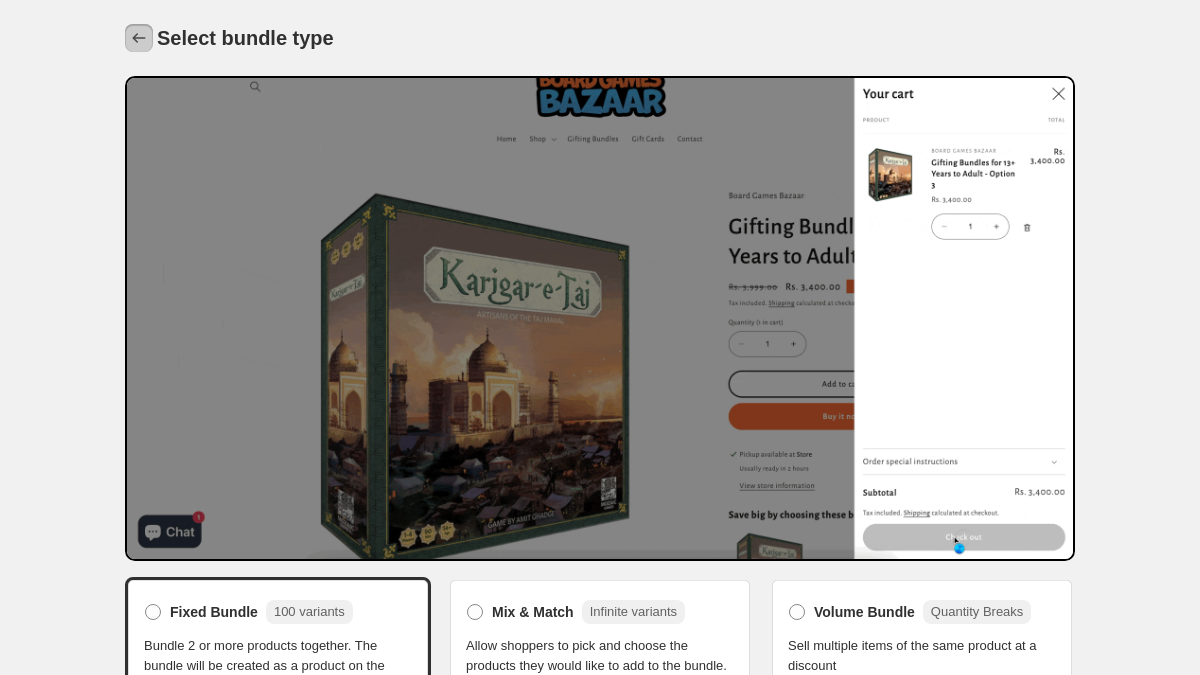 click at bounding box center (139, 38) 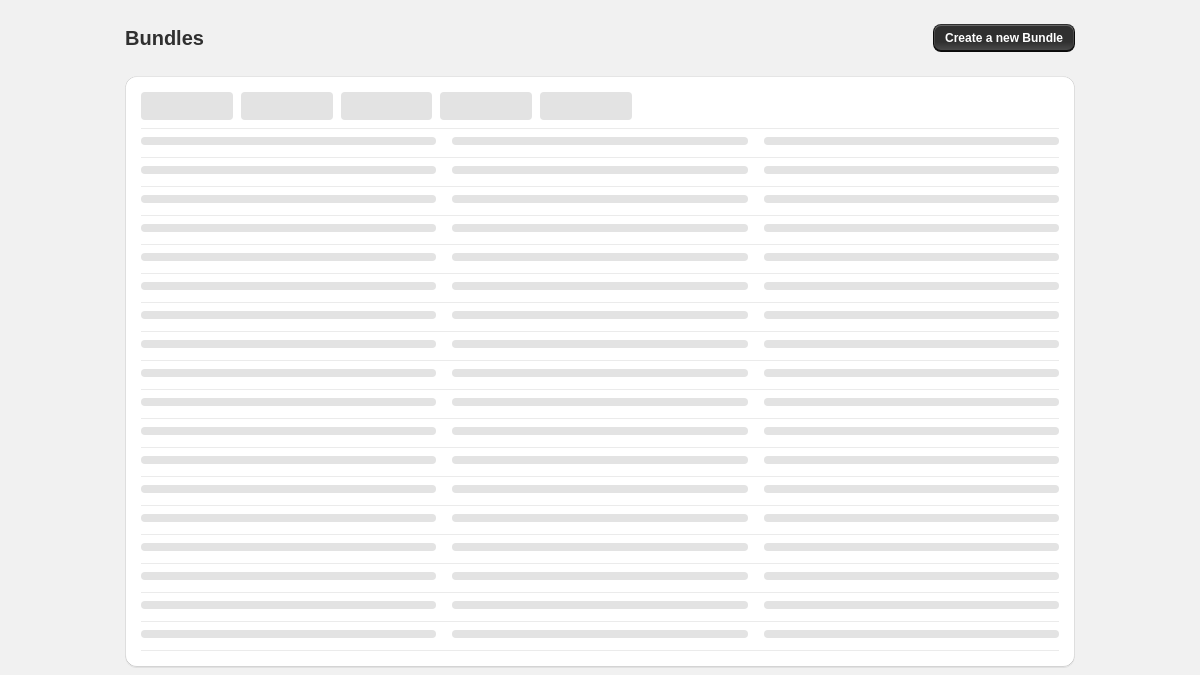 scroll, scrollTop: 0, scrollLeft: 0, axis: both 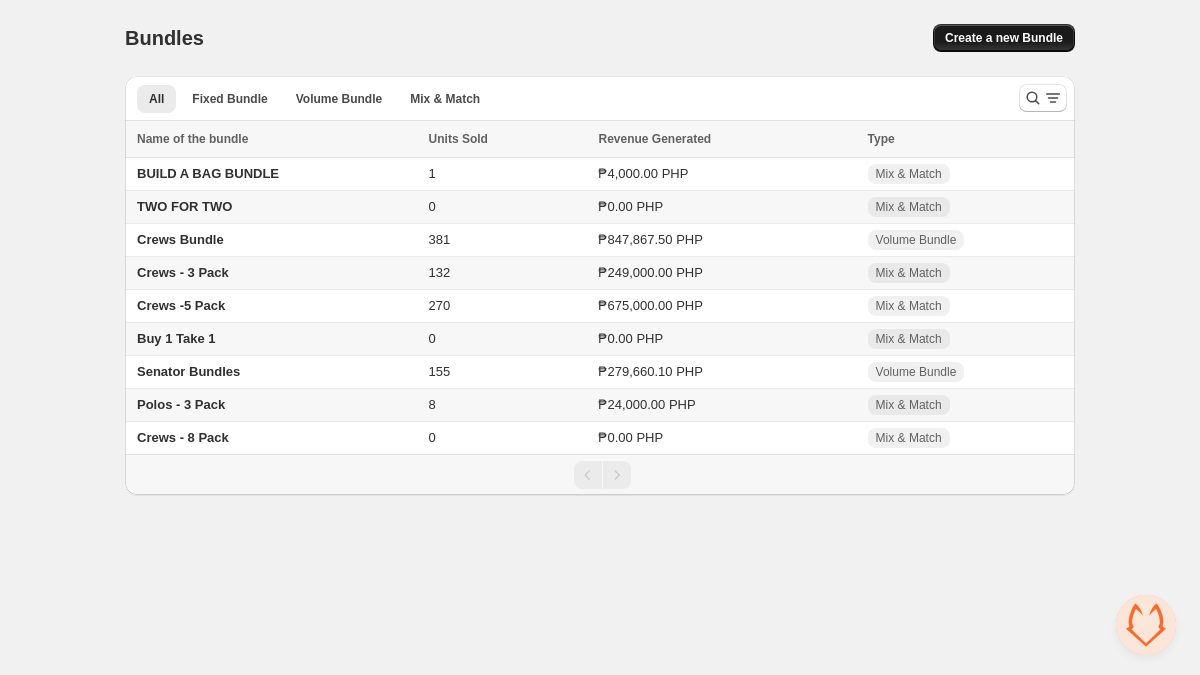 click on "Create a new Bundle" at bounding box center (1004, 38) 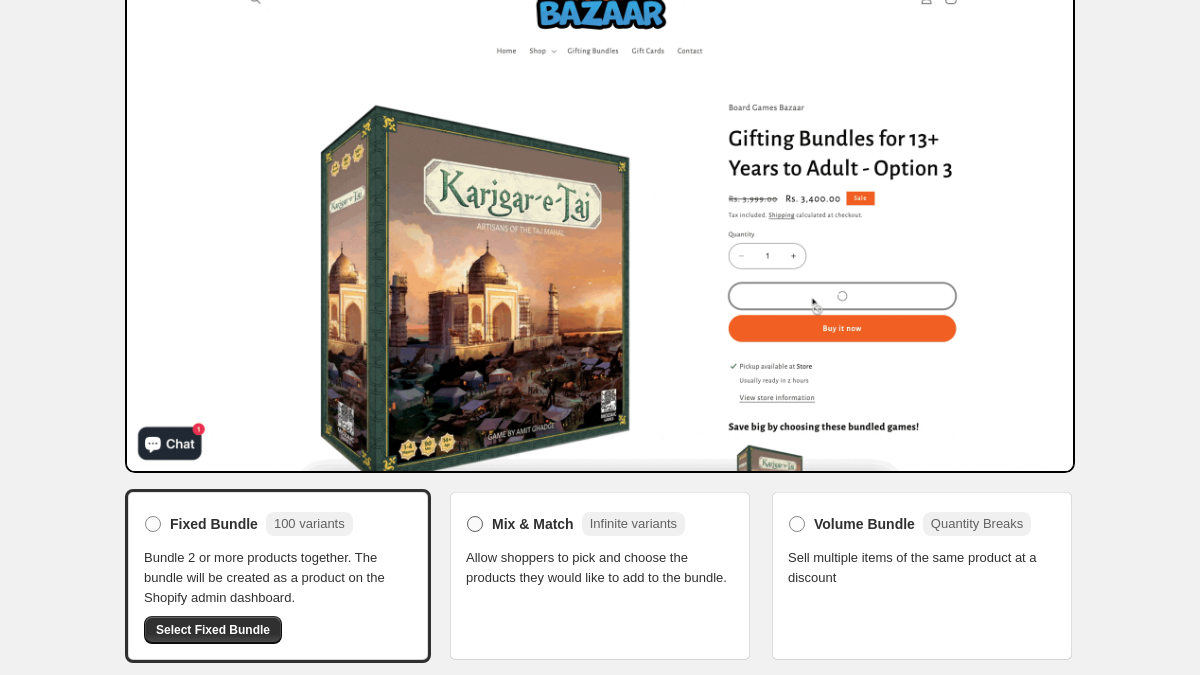 click on "Mix & Match Infinite variants" at bounding box center [588, 524] 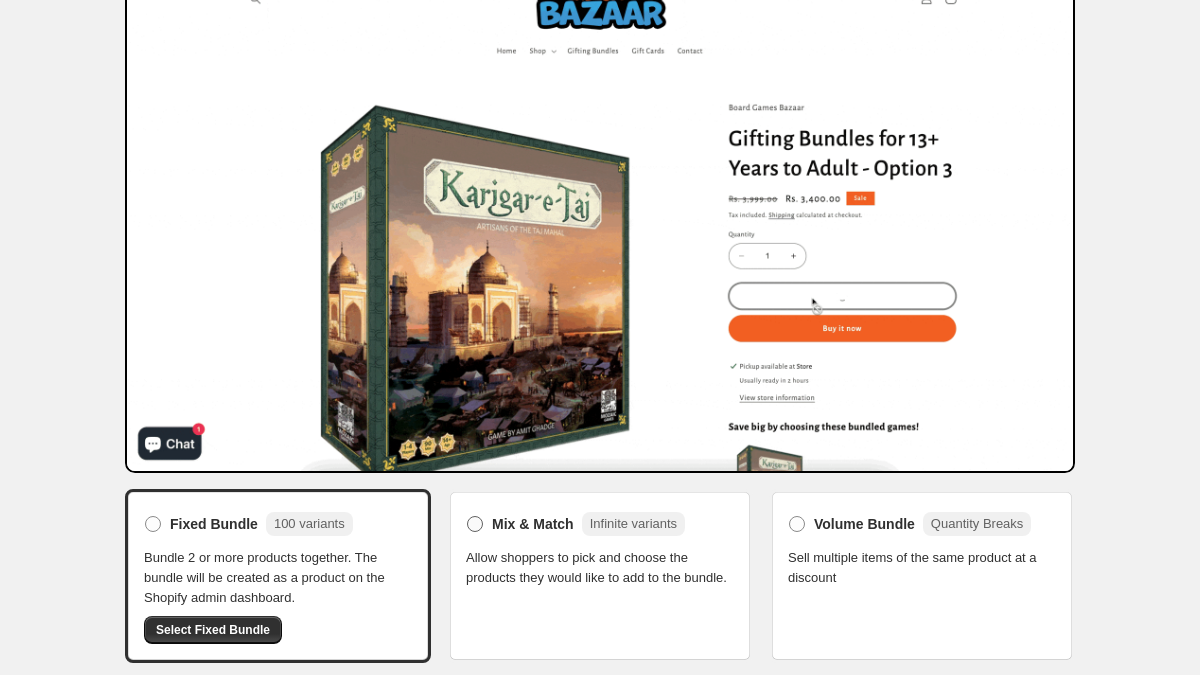 scroll, scrollTop: 73, scrollLeft: 0, axis: vertical 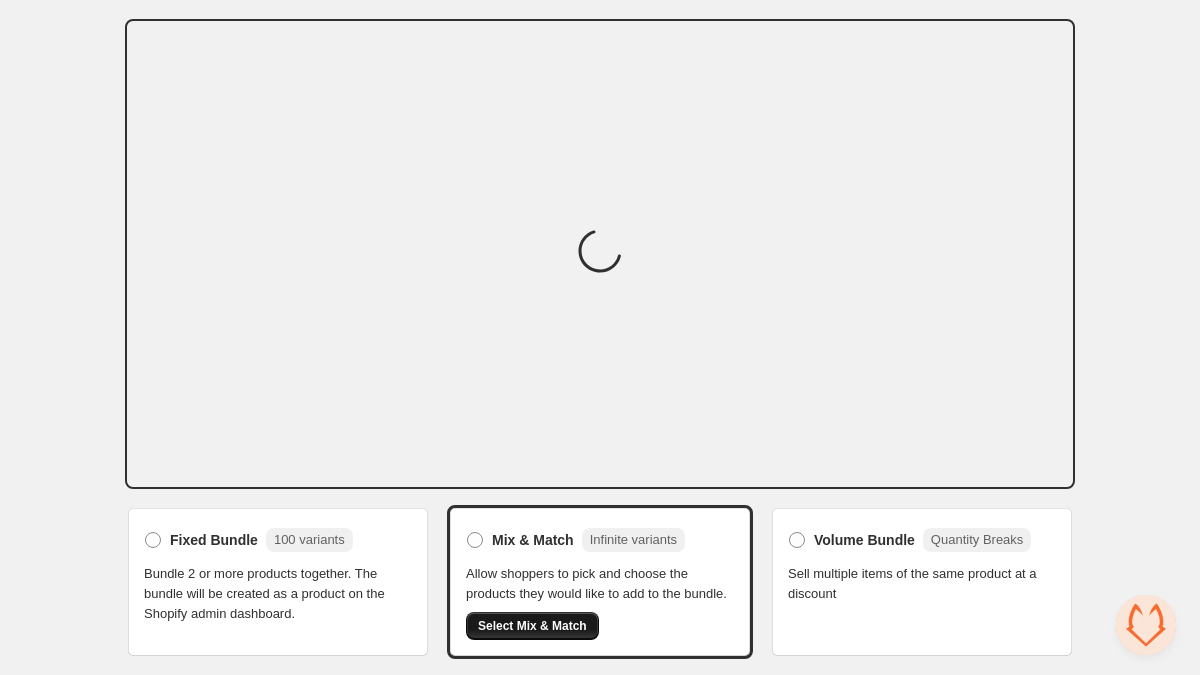 click on "Select Mix & Match" at bounding box center [532, 626] 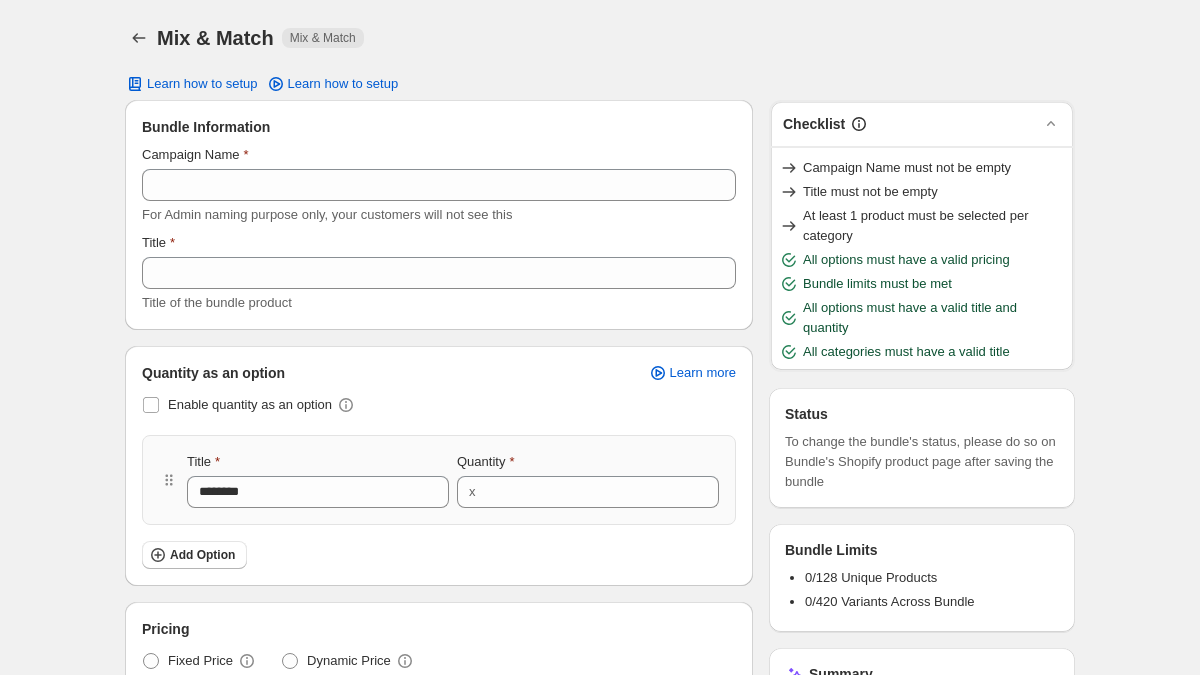 scroll, scrollTop: 0, scrollLeft: 0, axis: both 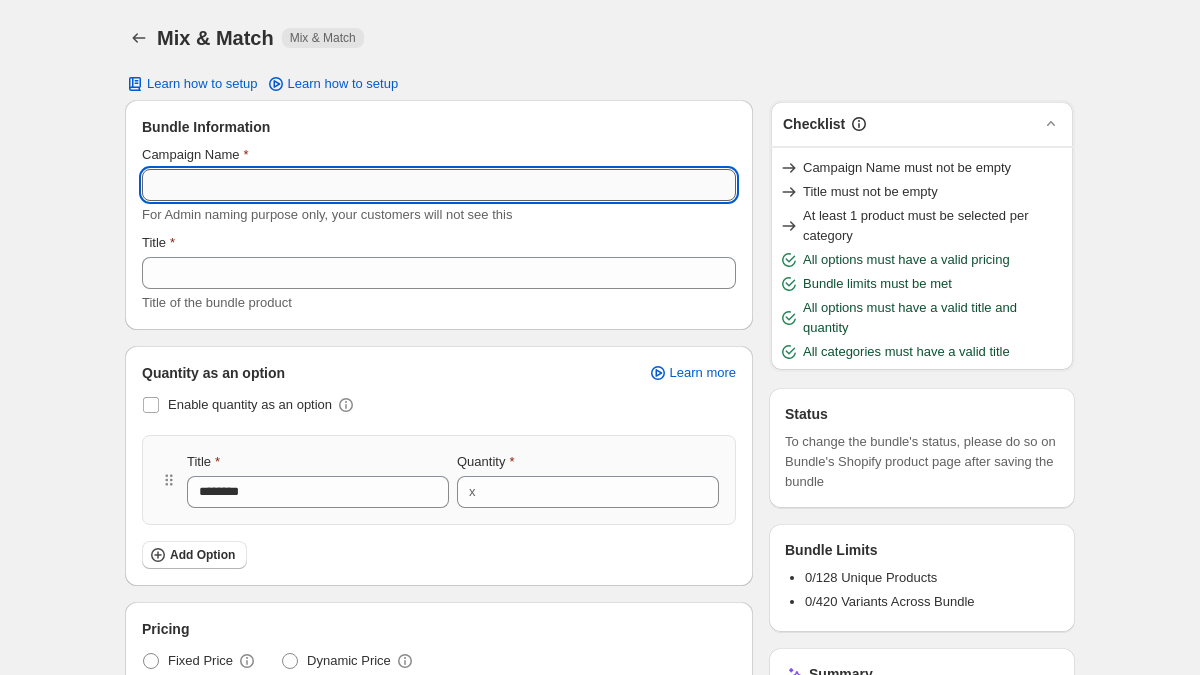 click on "Campaign Name" at bounding box center [439, 185] 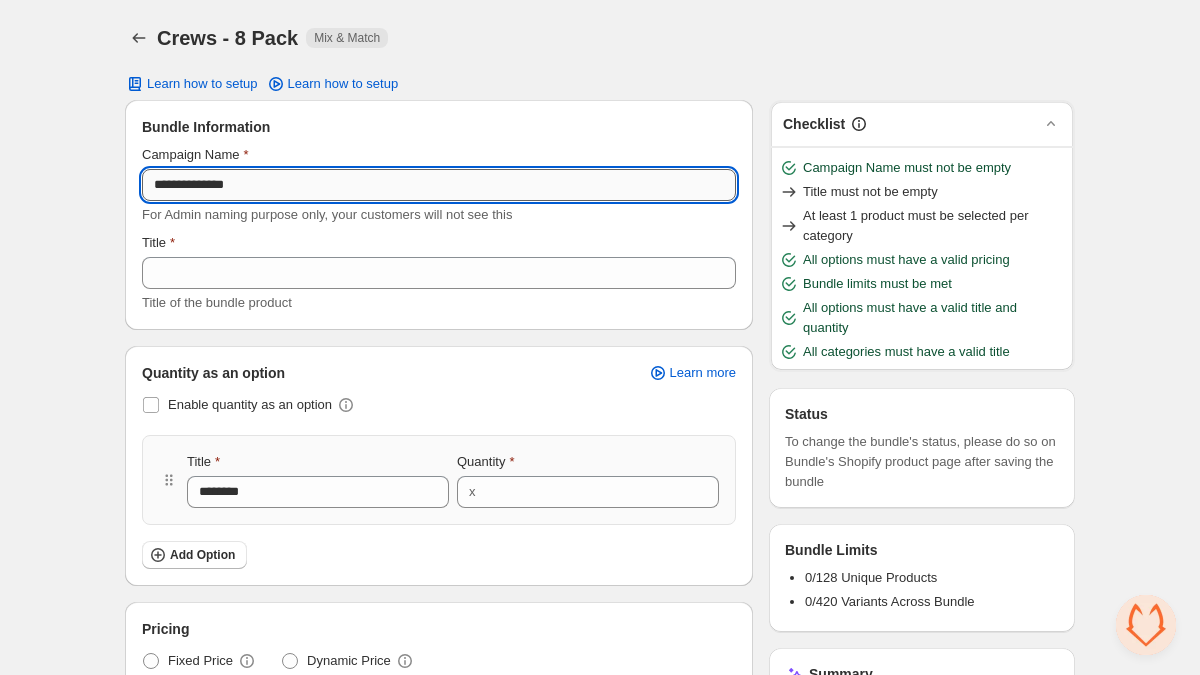 type on "**********" 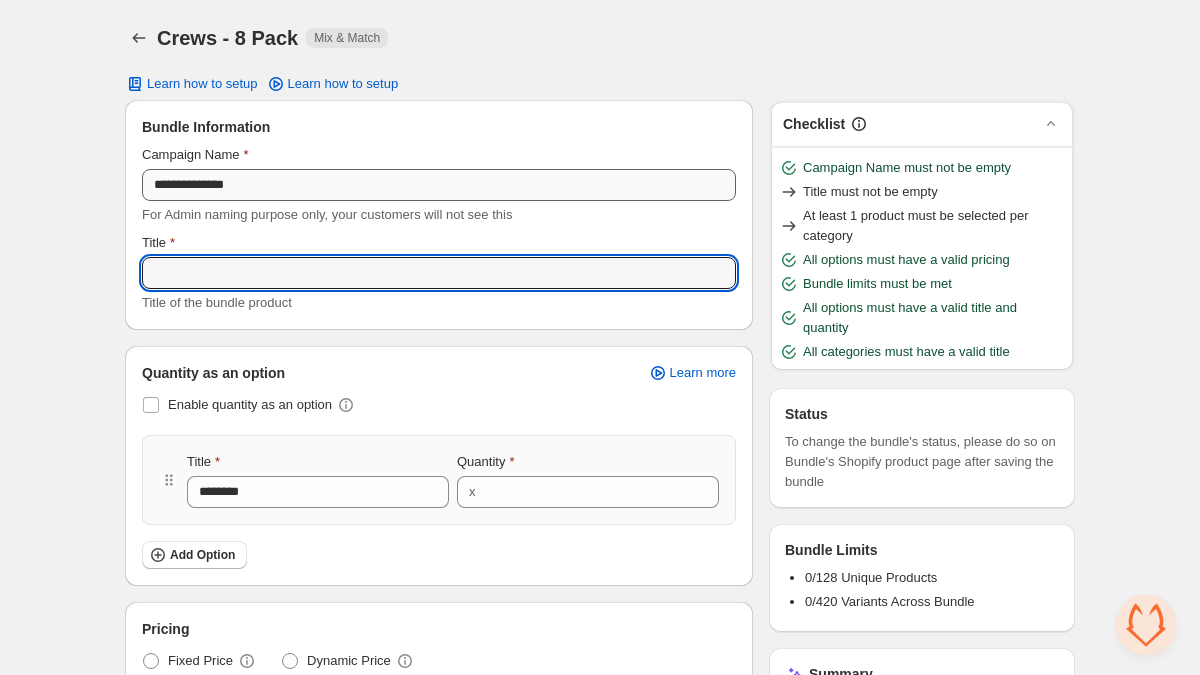 paste on "**********" 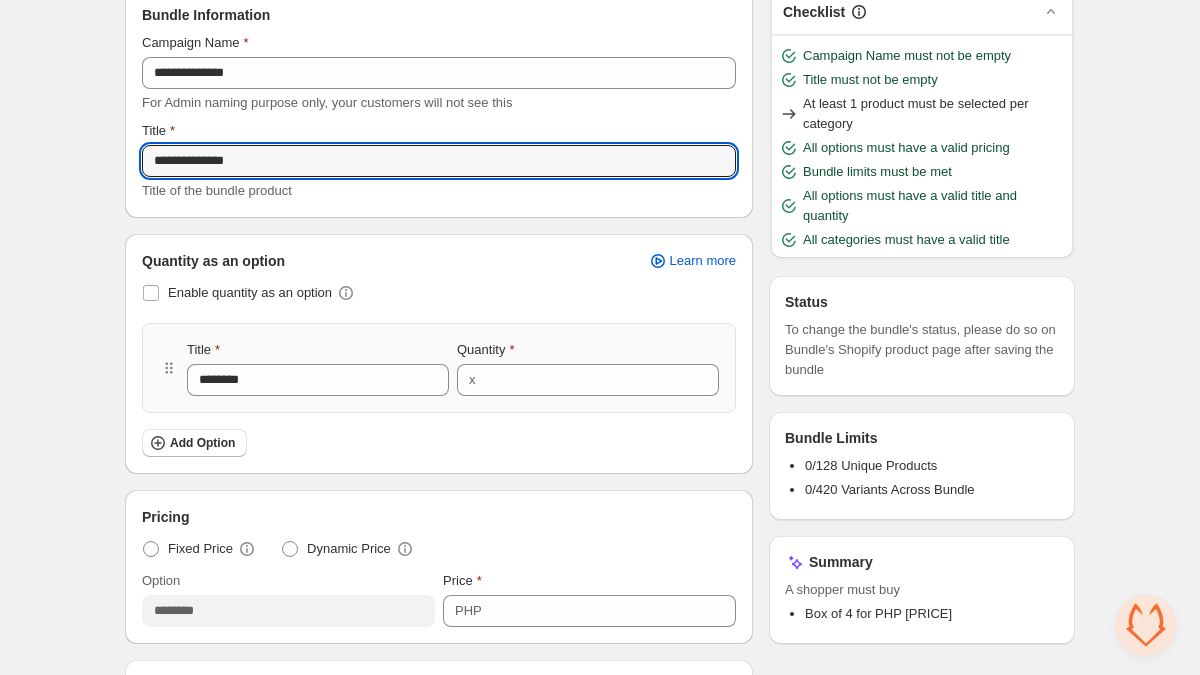 scroll, scrollTop: 237, scrollLeft: 0, axis: vertical 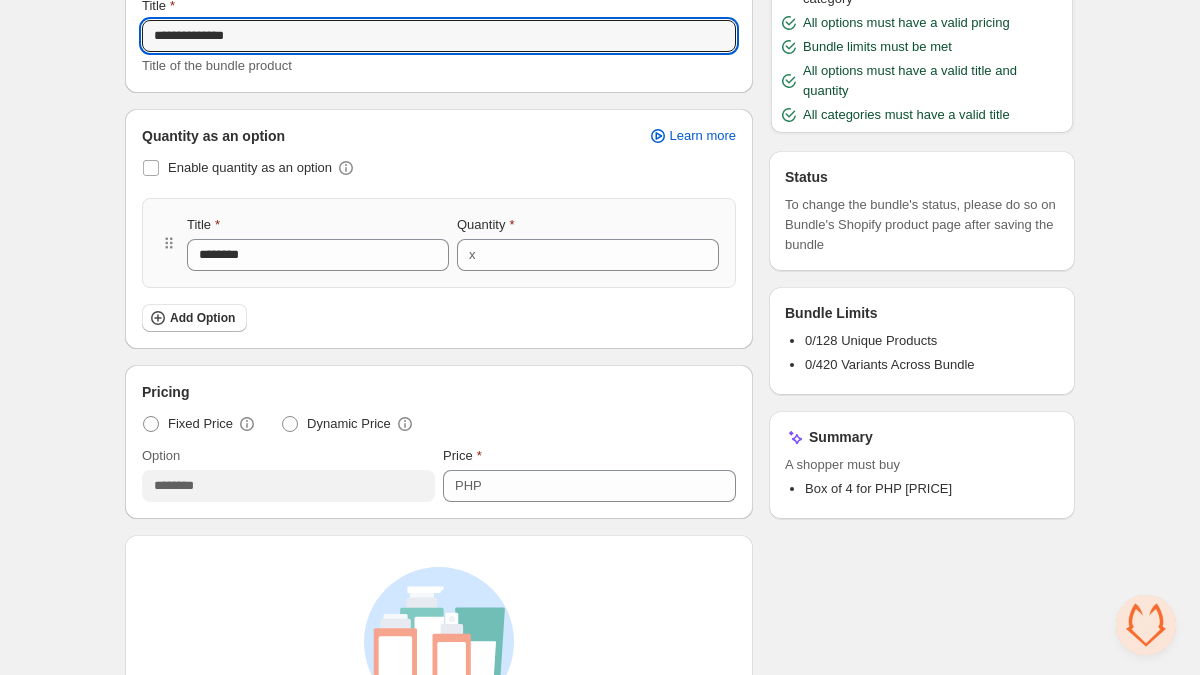 type on "**********" 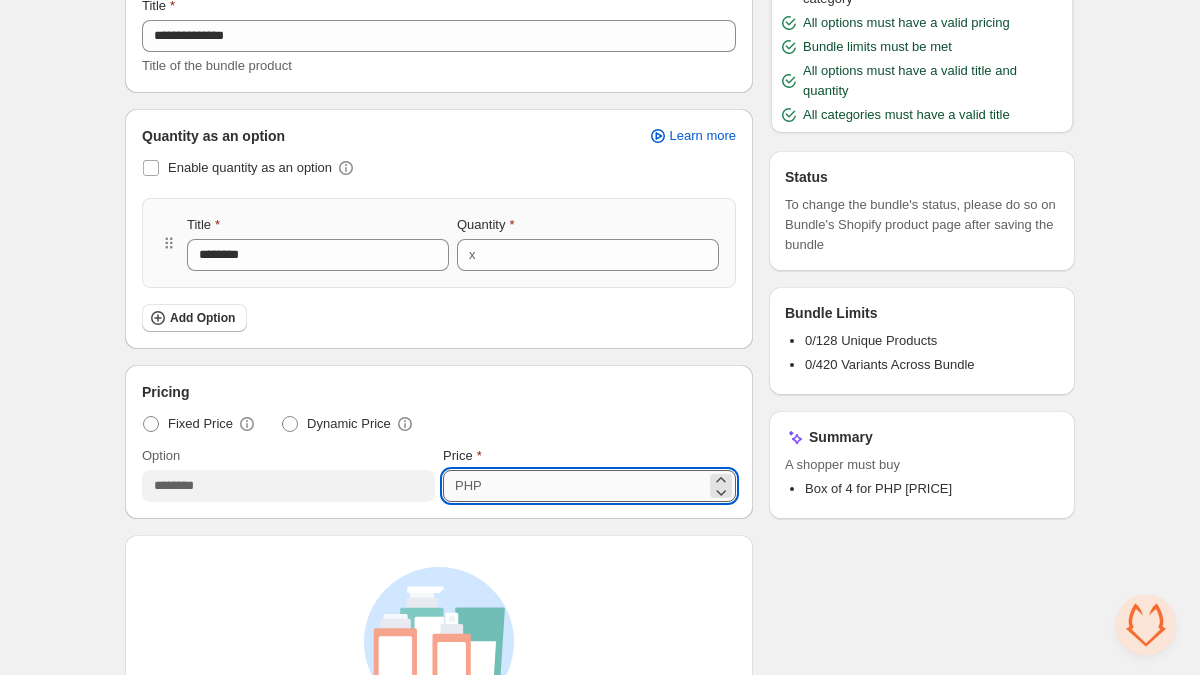 drag, startPoint x: 530, startPoint y: 484, endPoint x: 495, endPoint y: 486, distance: 35.057095 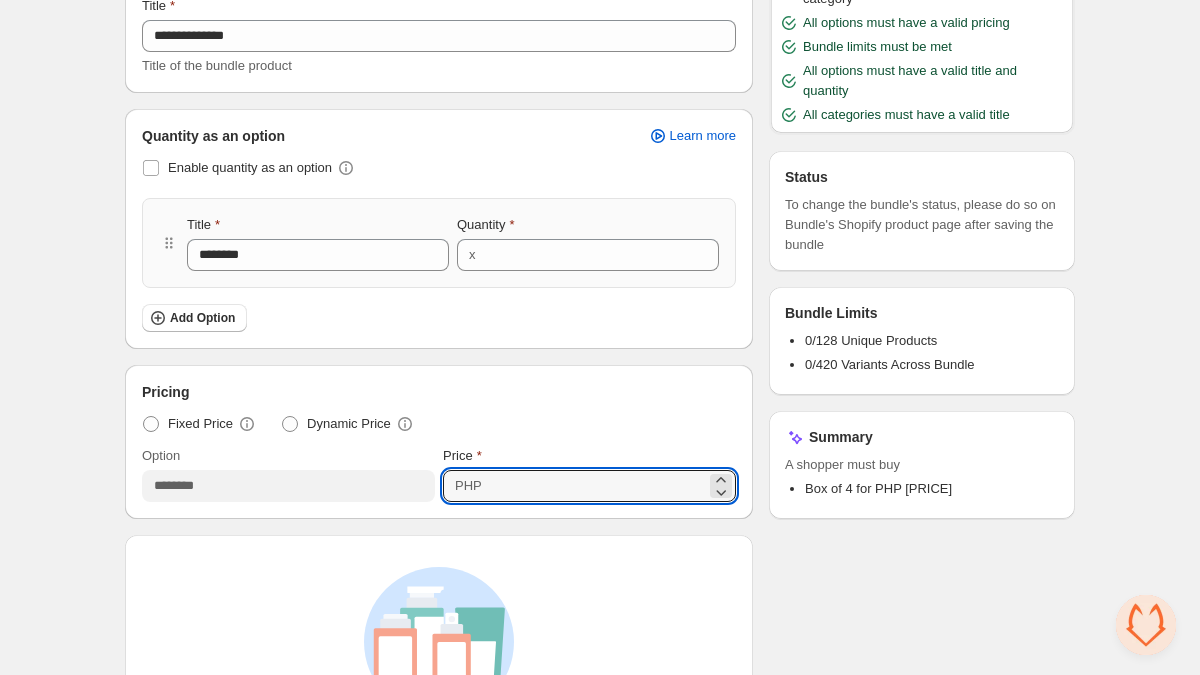 drag, startPoint x: 540, startPoint y: 487, endPoint x: 461, endPoint y: 472, distance: 80.411446 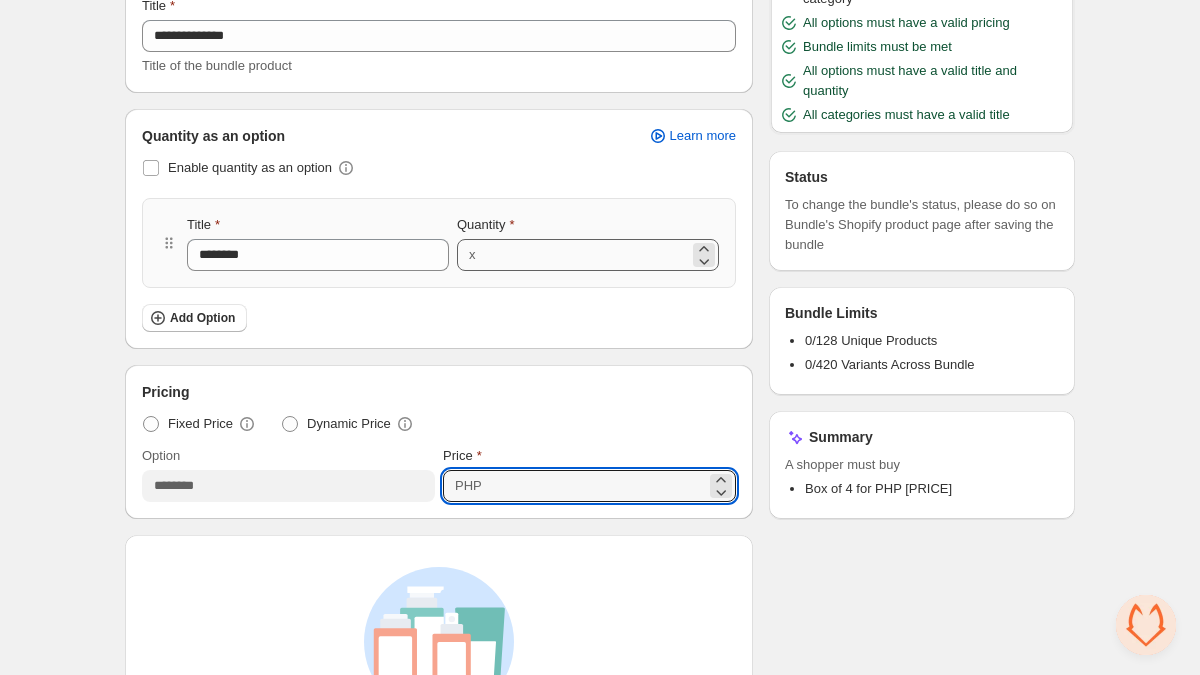 type on "****" 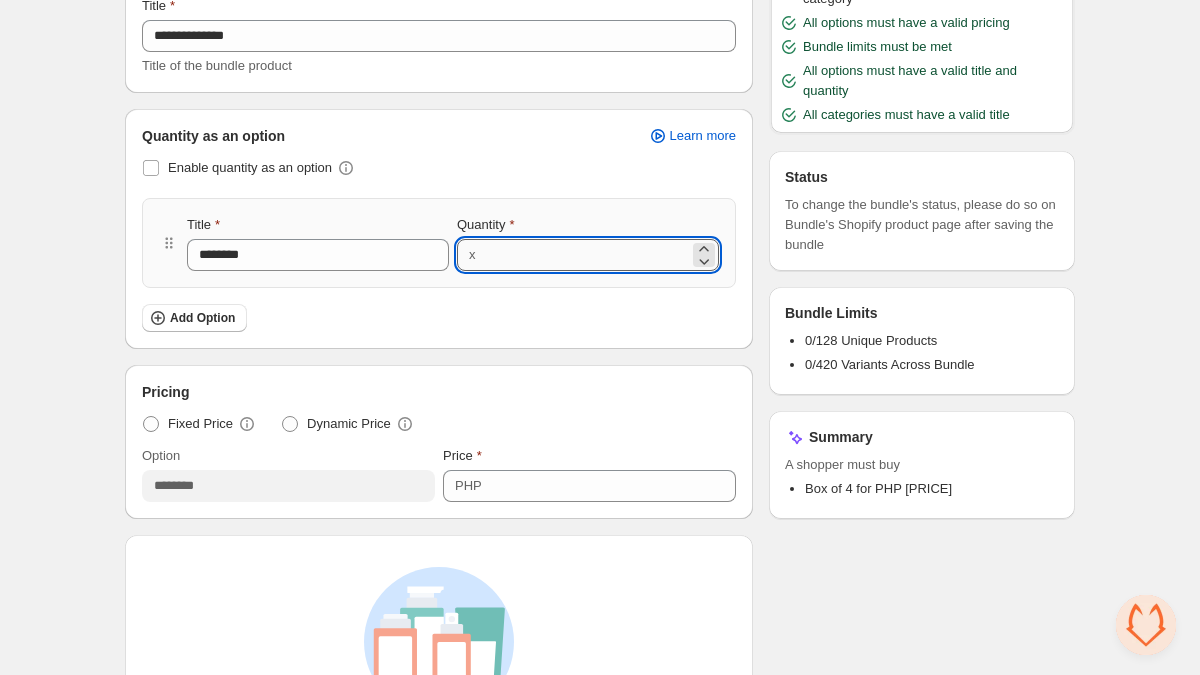 drag, startPoint x: 509, startPoint y: 248, endPoint x: 481, endPoint y: 249, distance: 28.01785 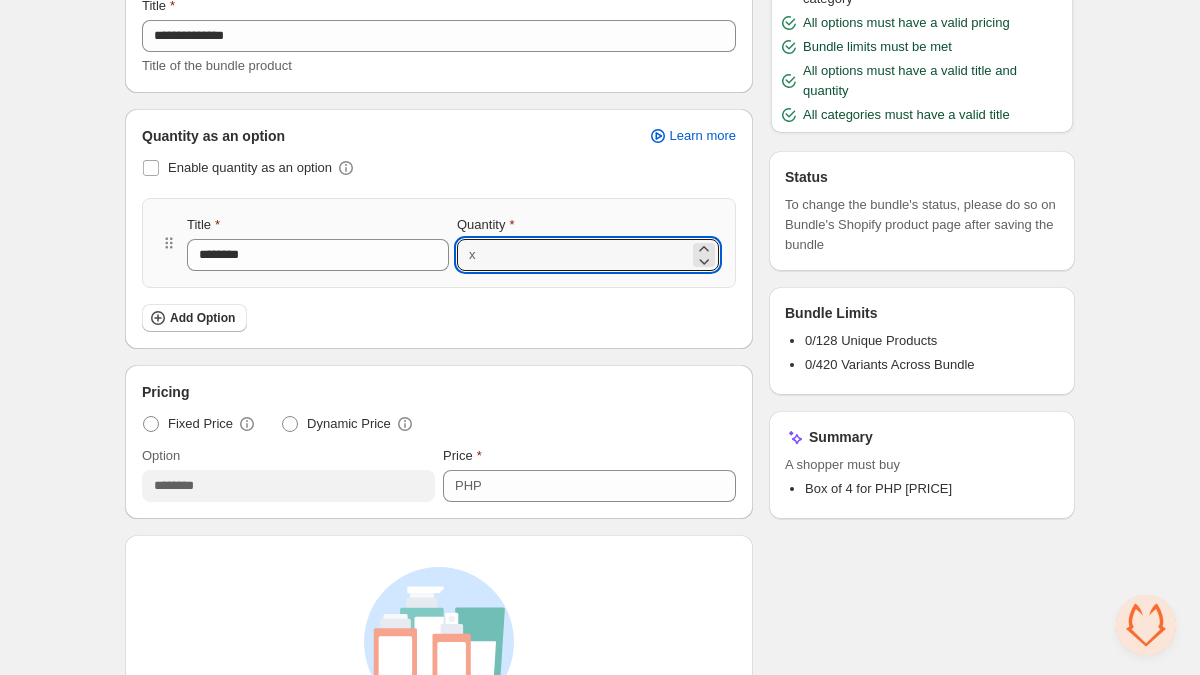 type on "*" 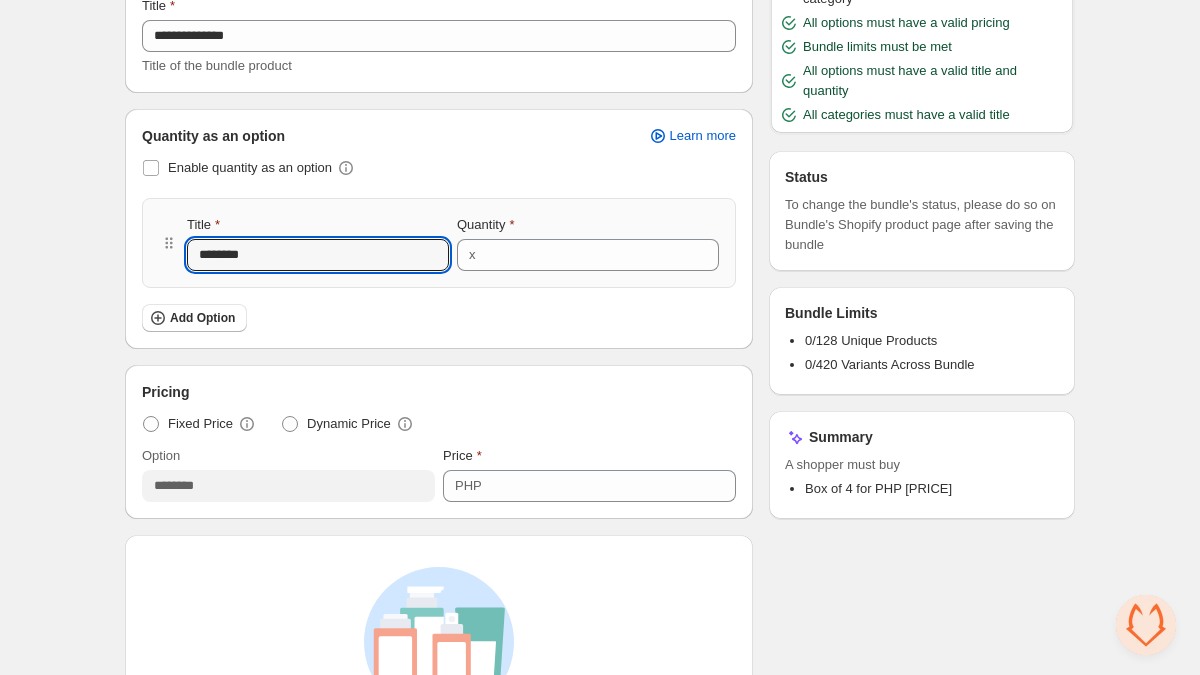 drag, startPoint x: 235, startPoint y: 250, endPoint x: 131, endPoint y: 249, distance: 104.00481 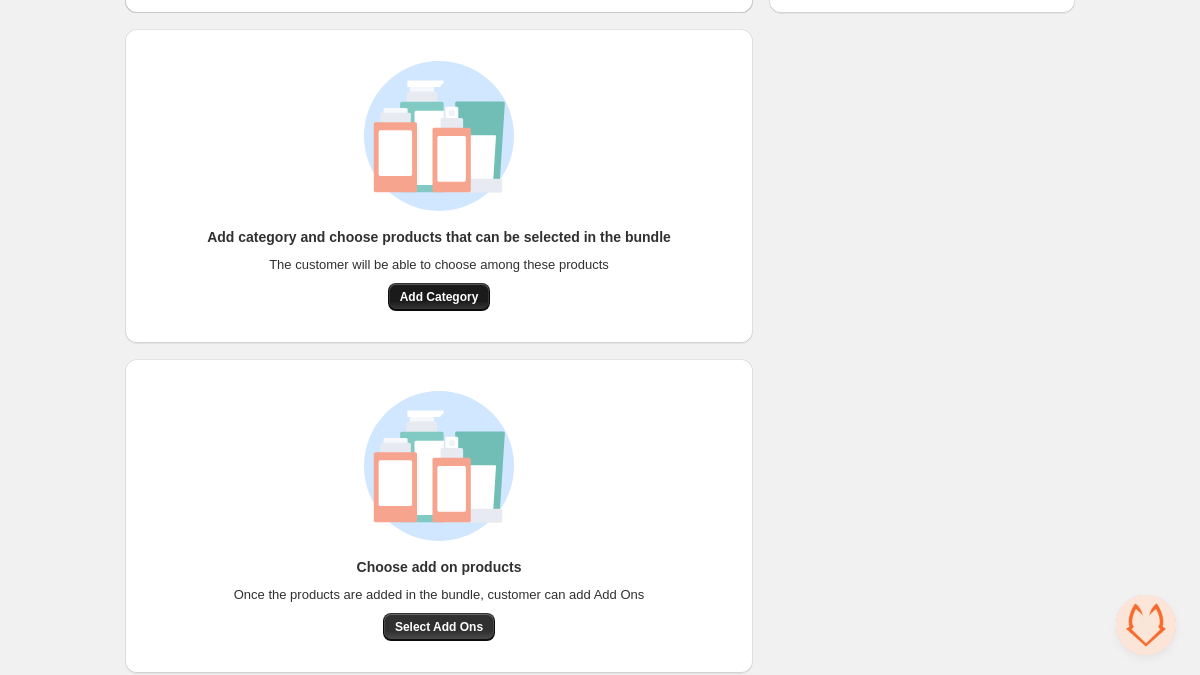 scroll, scrollTop: 757, scrollLeft: 0, axis: vertical 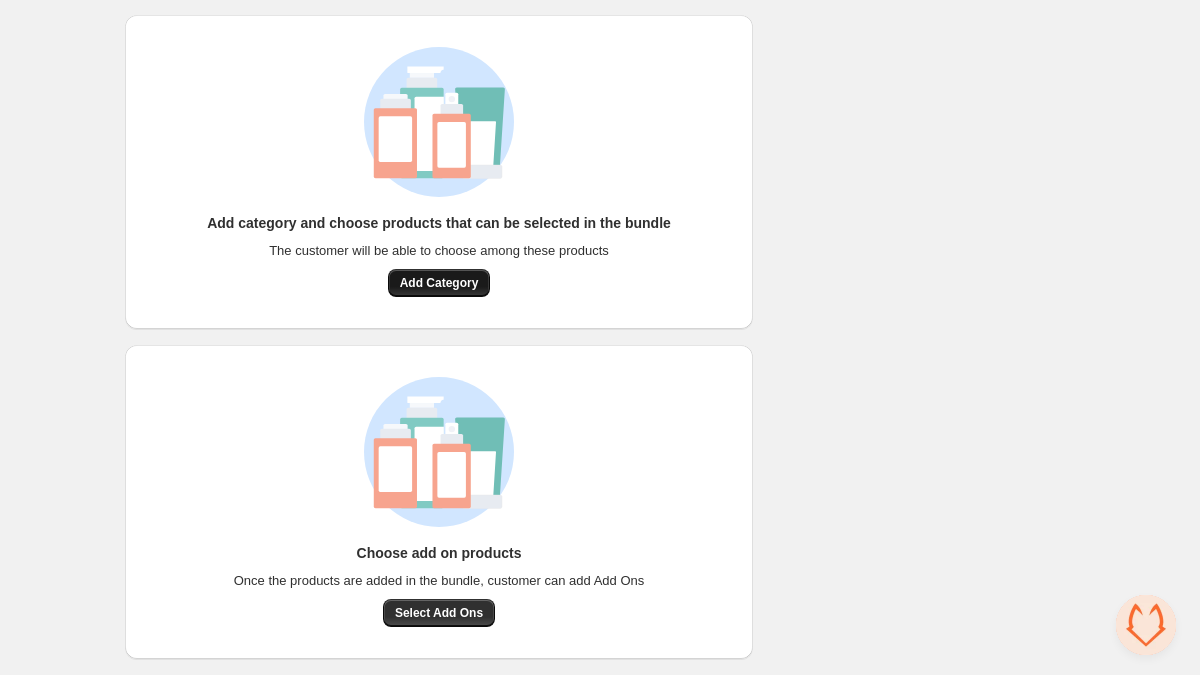 type on "**********" 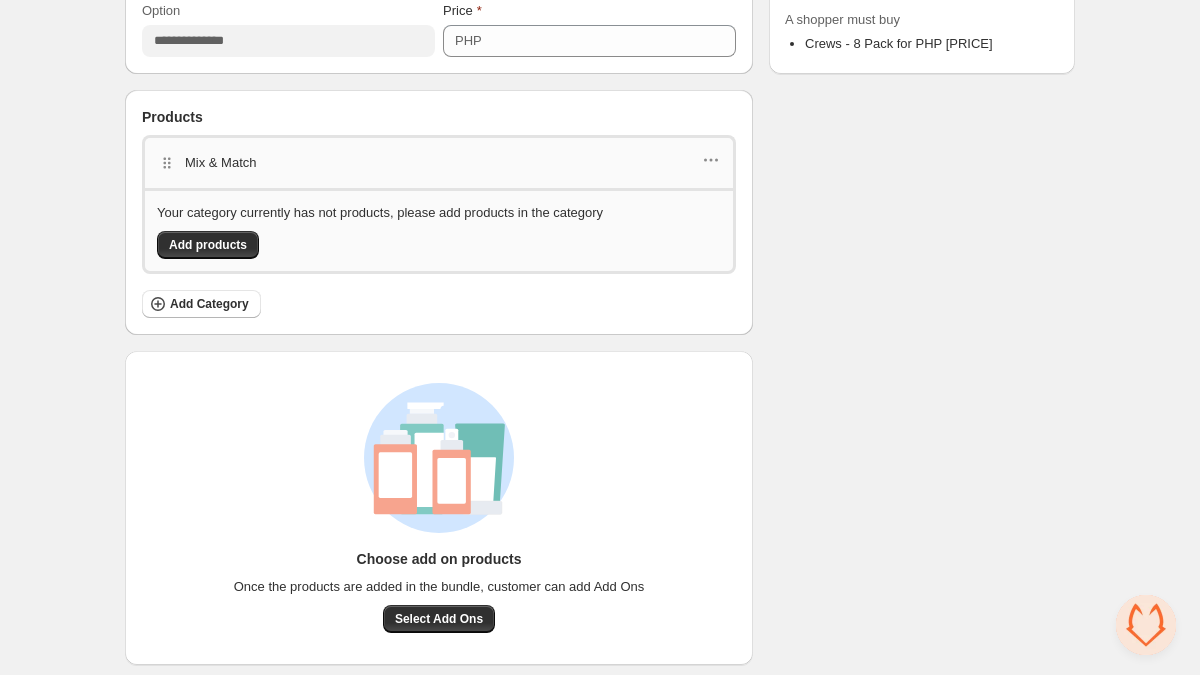 scroll, scrollTop: 710, scrollLeft: 0, axis: vertical 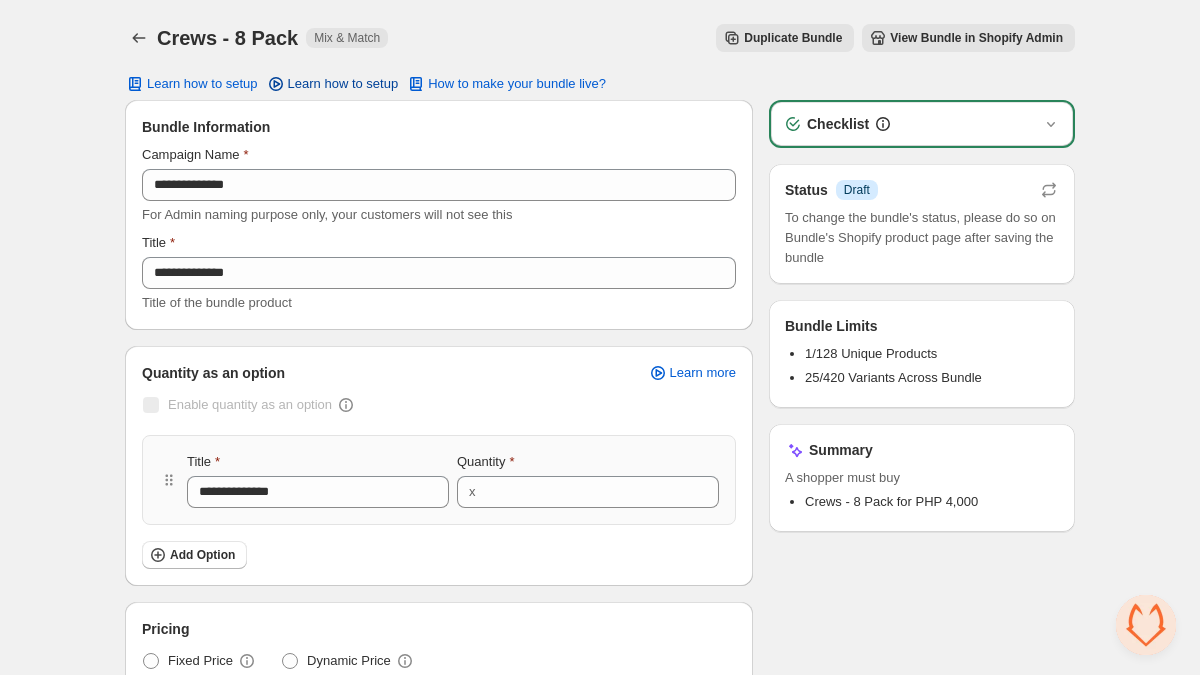 click on "Learn how to setup" at bounding box center [343, 84] 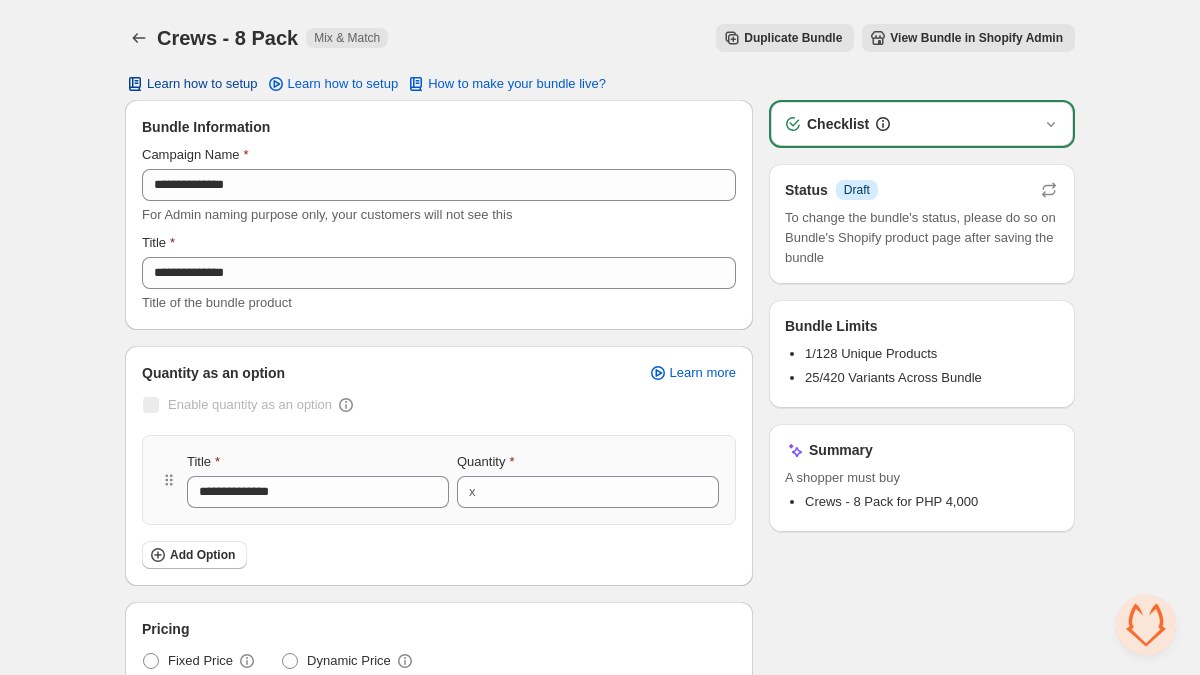 click on "Learn how to setup" at bounding box center (202, 84) 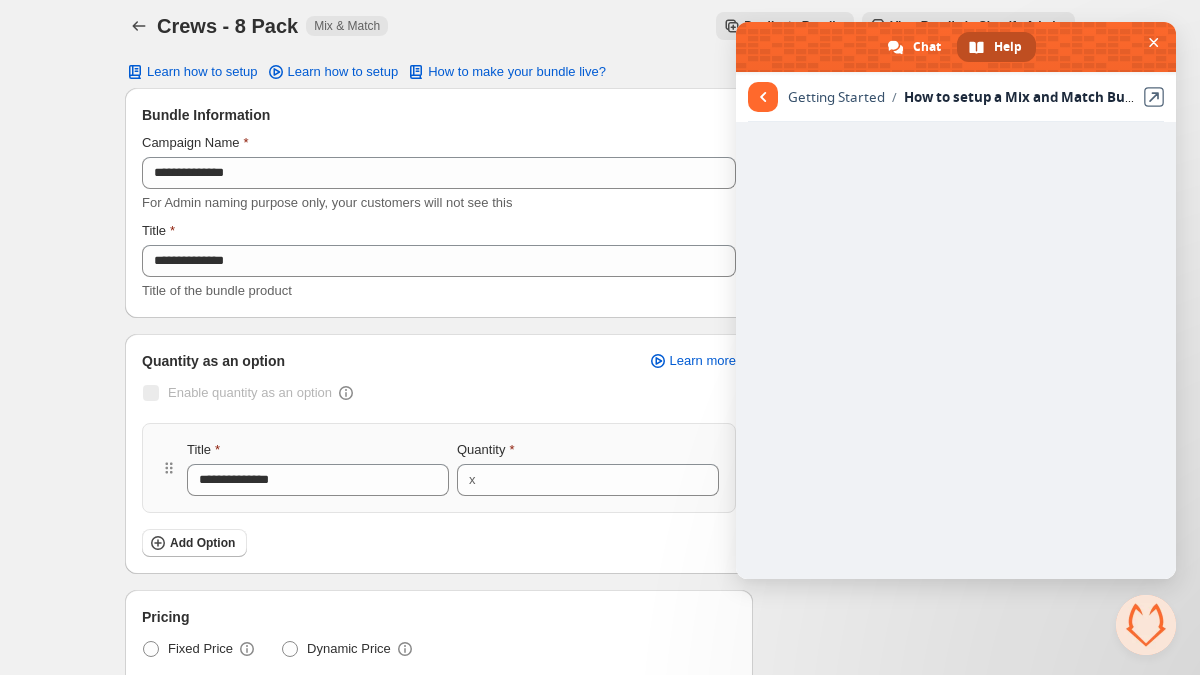 scroll, scrollTop: 0, scrollLeft: 0, axis: both 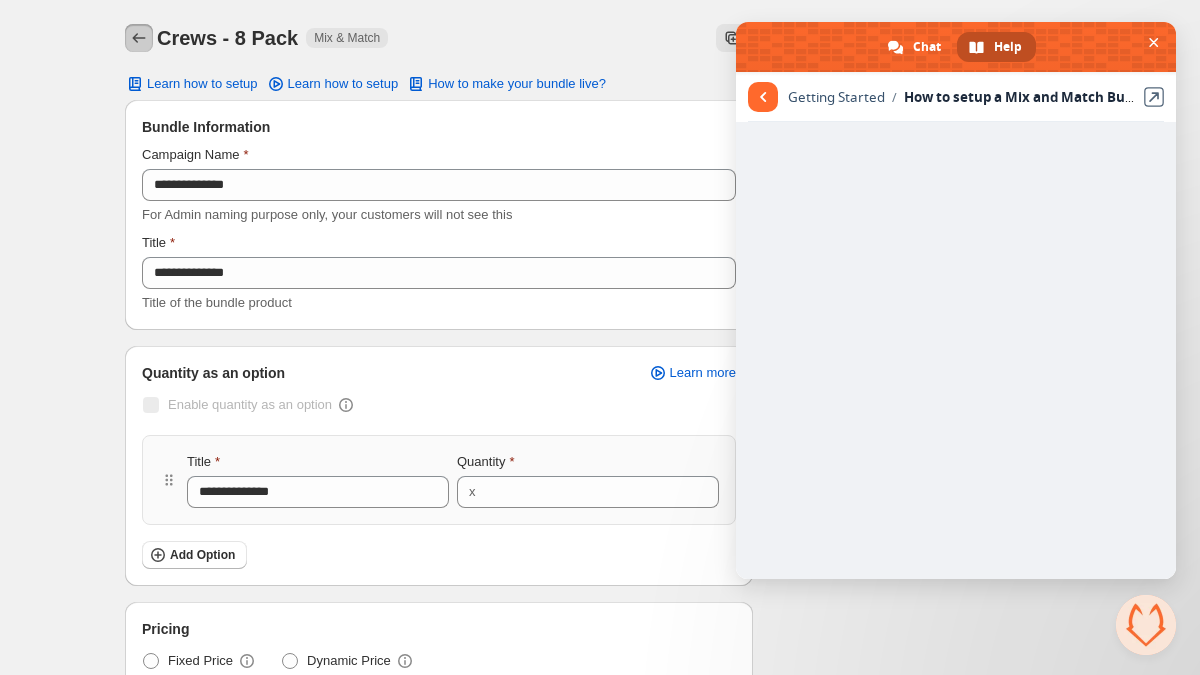 click 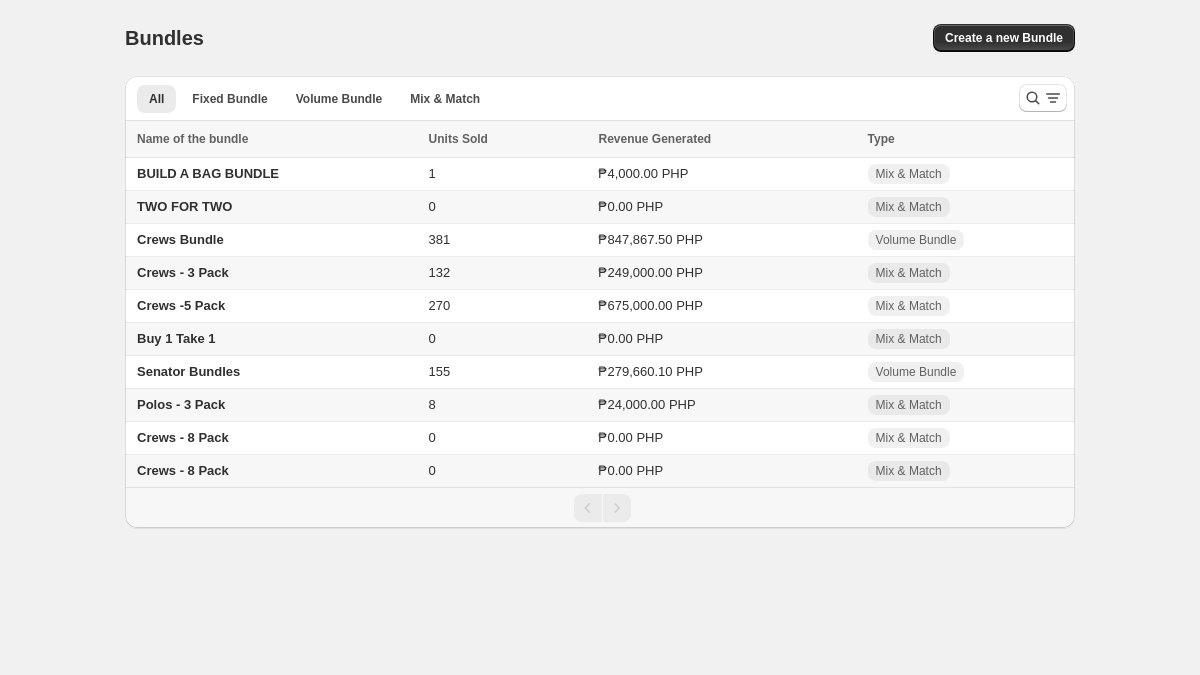 scroll, scrollTop: 0, scrollLeft: 0, axis: both 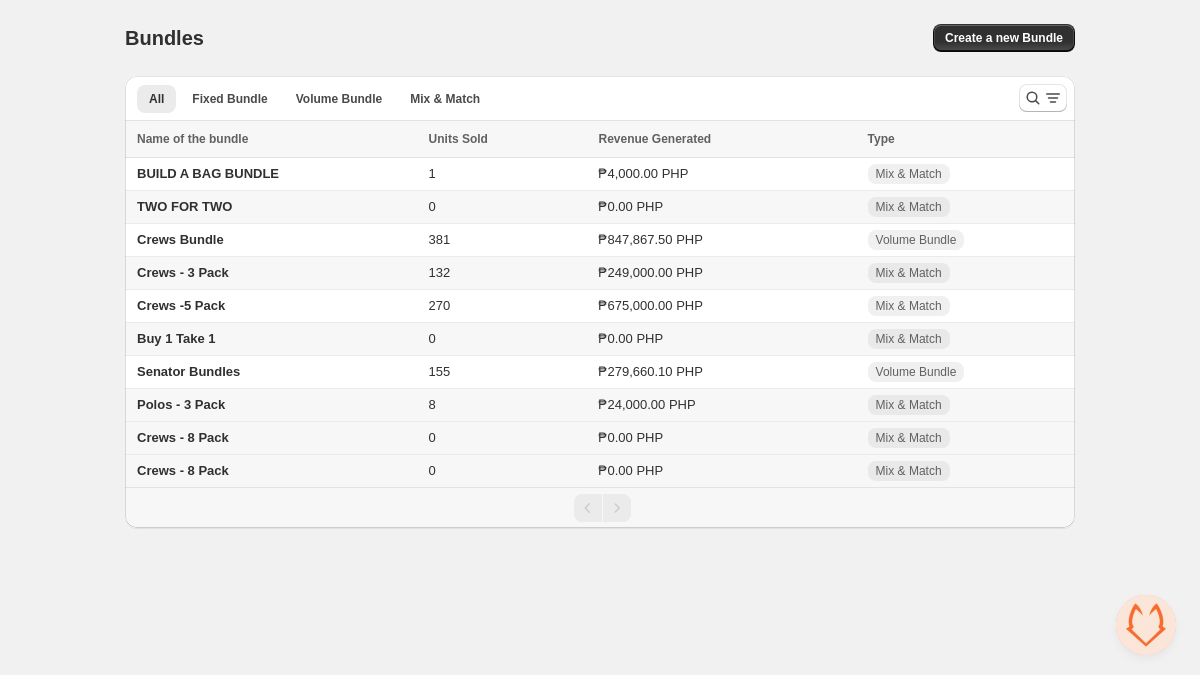 click on "Crews - 8 Pack" at bounding box center (183, 437) 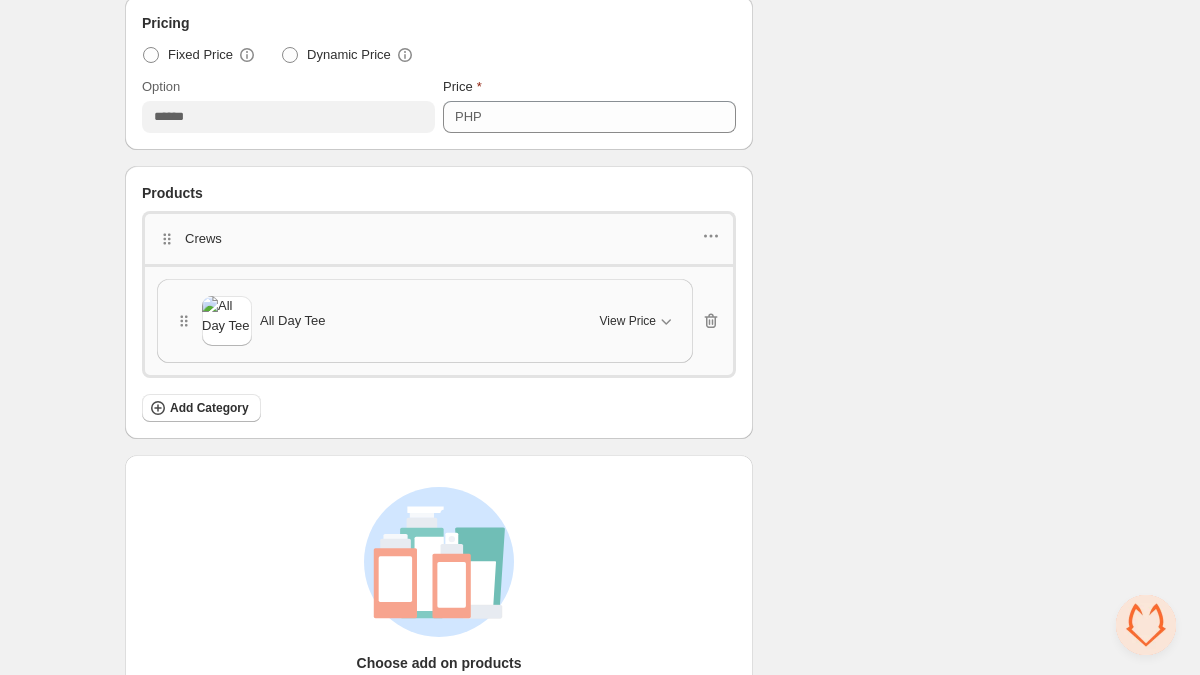 scroll, scrollTop: 738, scrollLeft: 0, axis: vertical 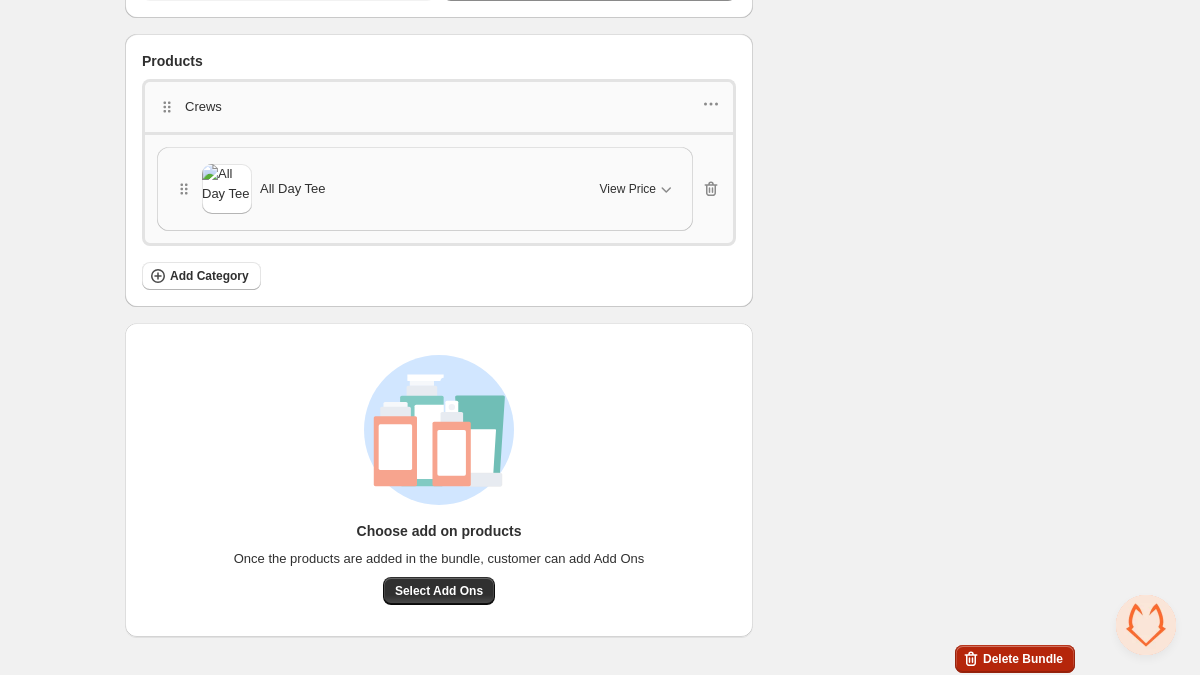 click on "Delete Bundle" at bounding box center [1023, 659] 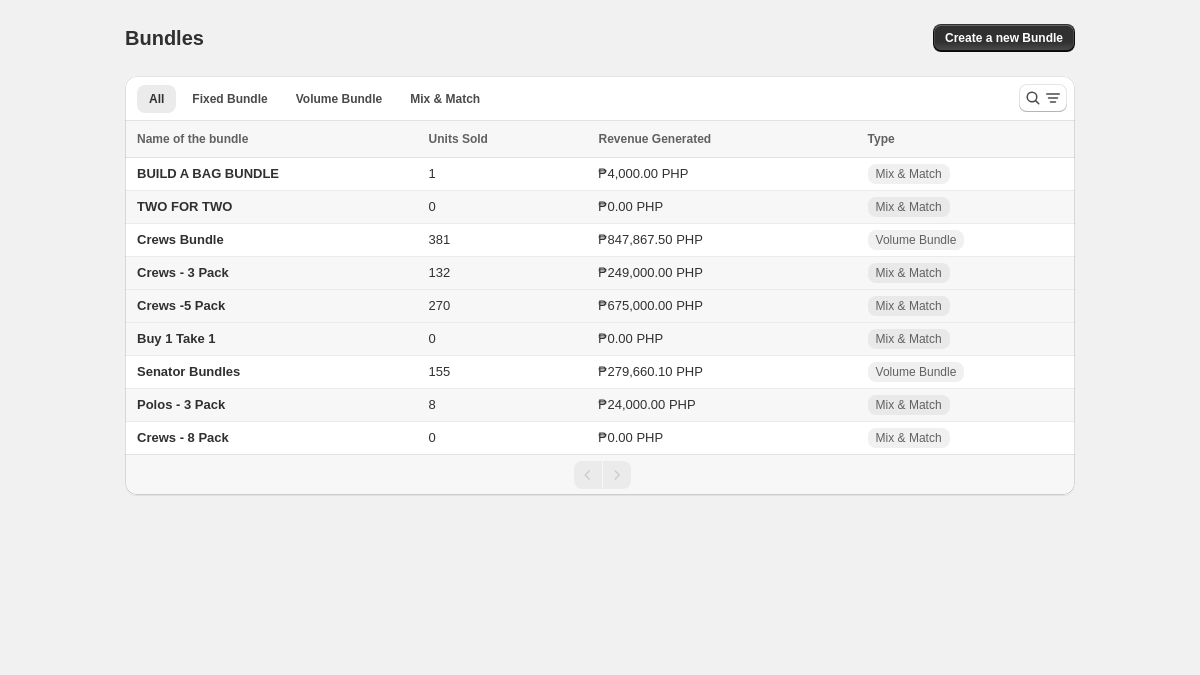 scroll, scrollTop: 0, scrollLeft: 0, axis: both 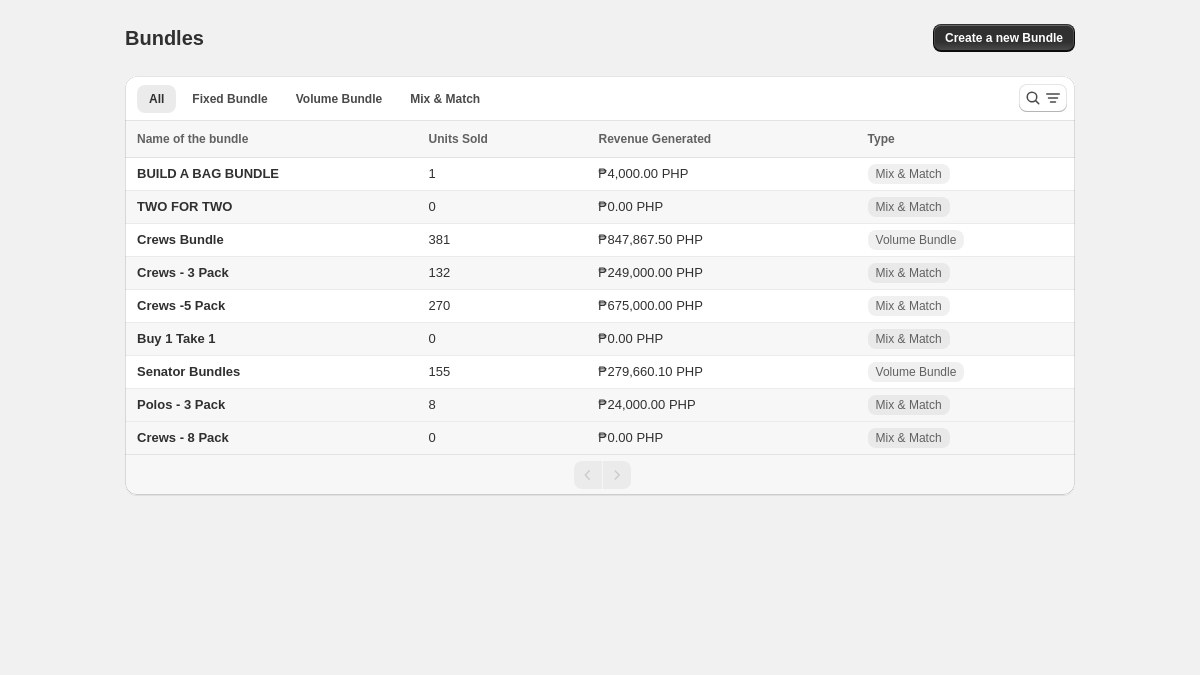 click on "Crews - 8 Pack" at bounding box center (183, 437) 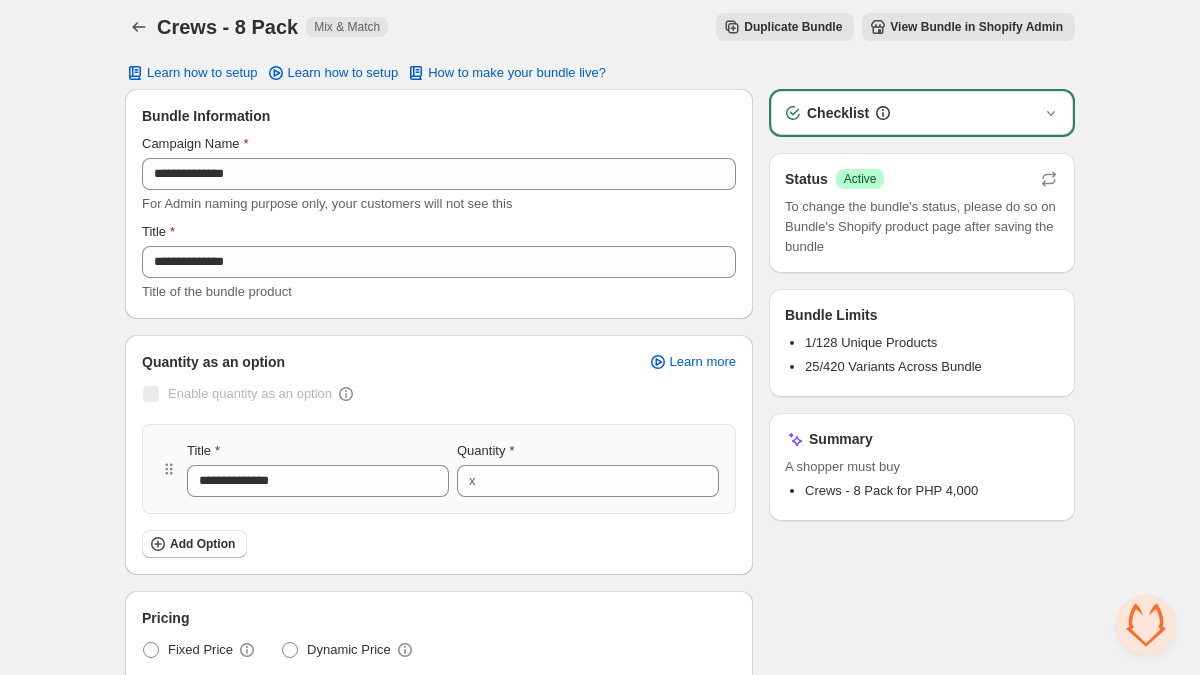 scroll, scrollTop: 0, scrollLeft: 0, axis: both 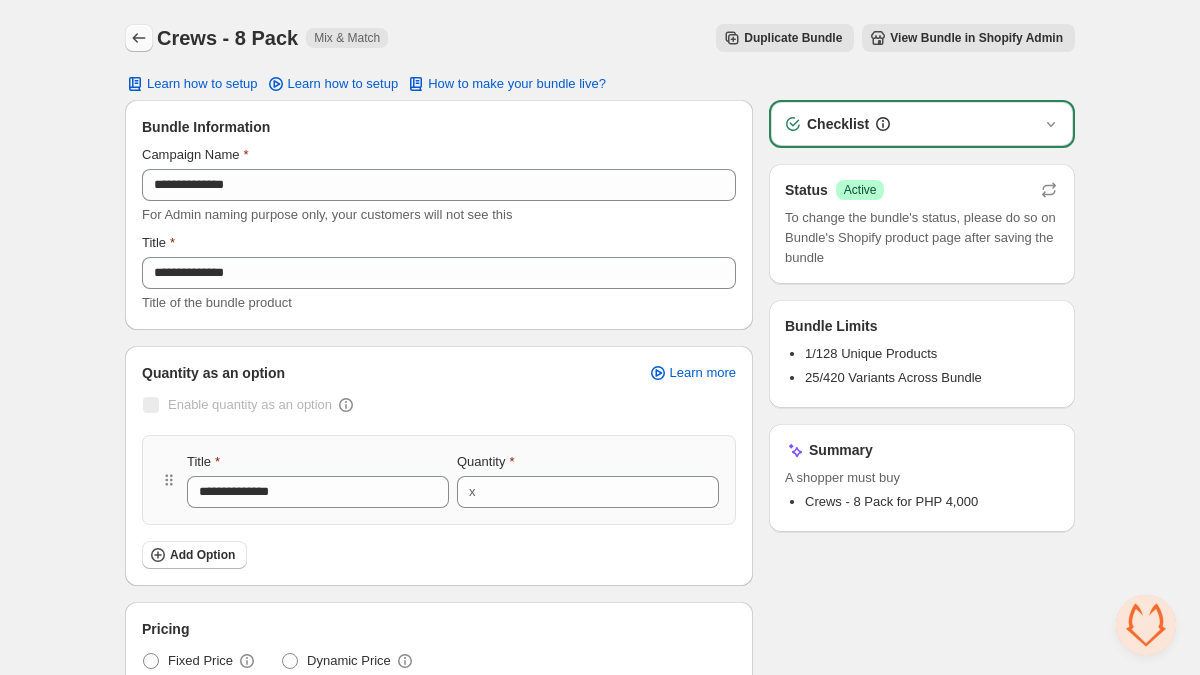 click 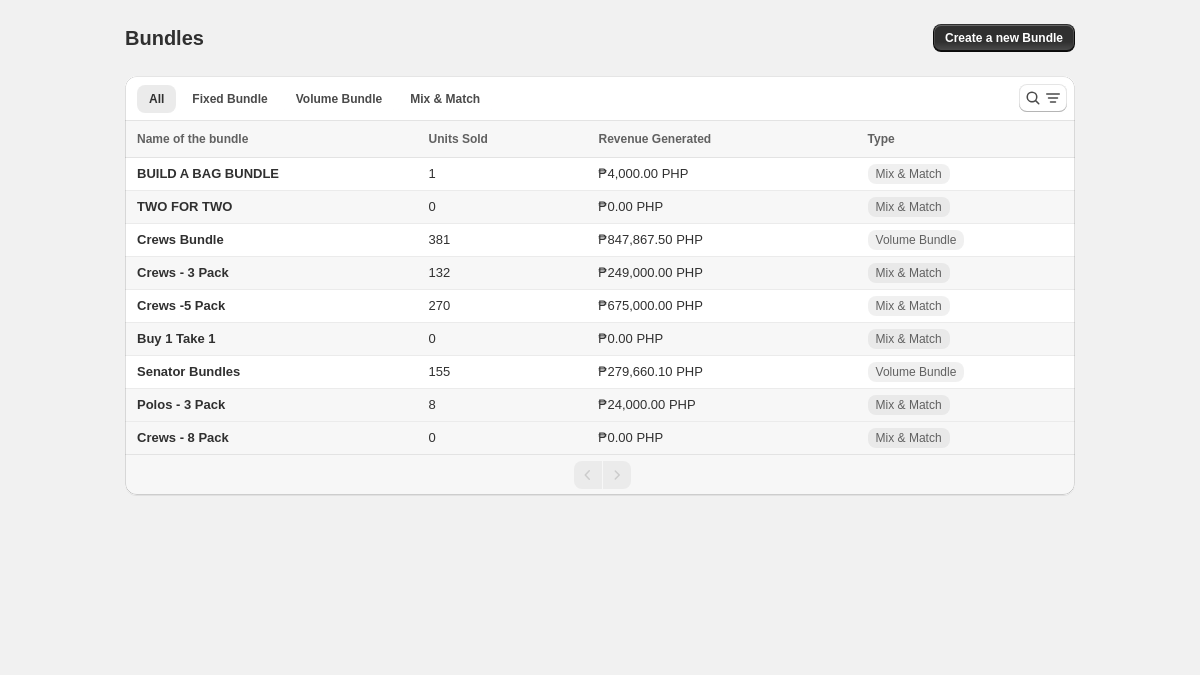 scroll, scrollTop: 0, scrollLeft: 0, axis: both 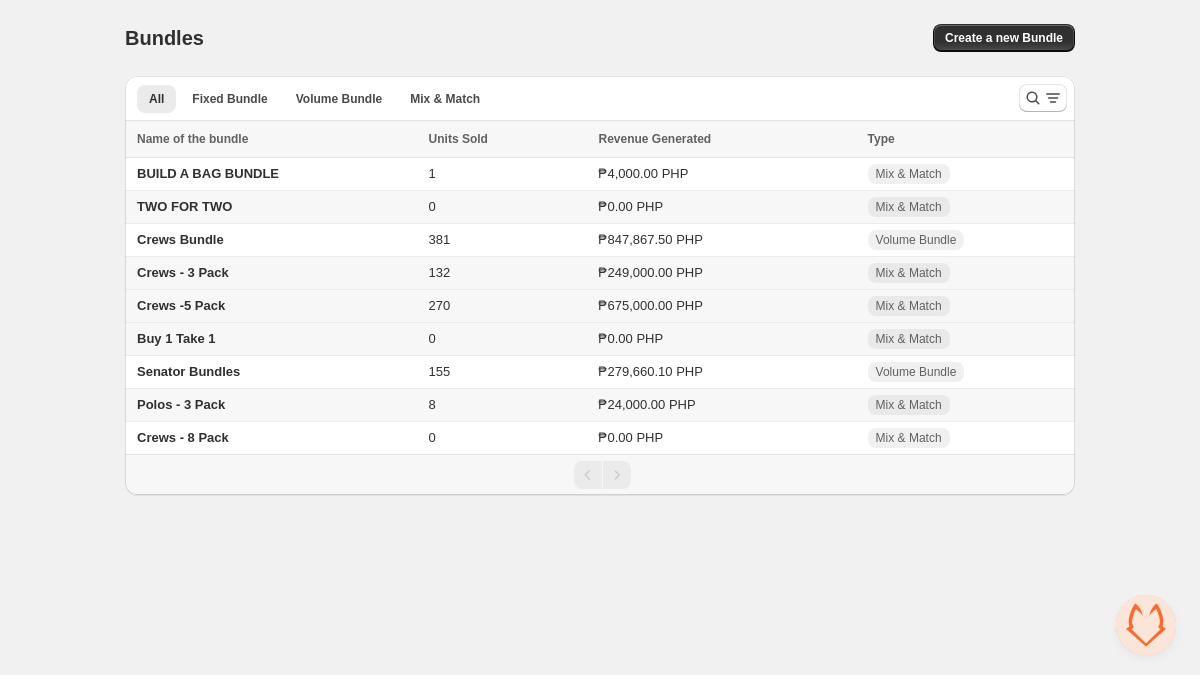 click on "Crews -5 Pack" at bounding box center [181, 305] 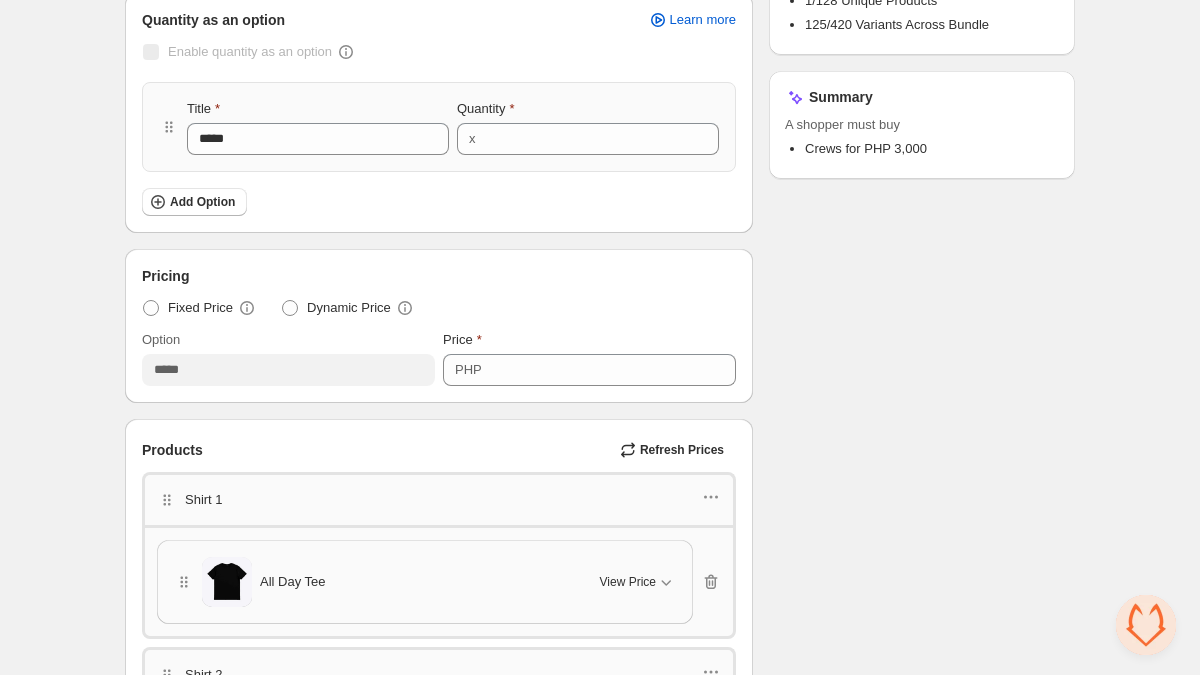 scroll, scrollTop: 0, scrollLeft: 0, axis: both 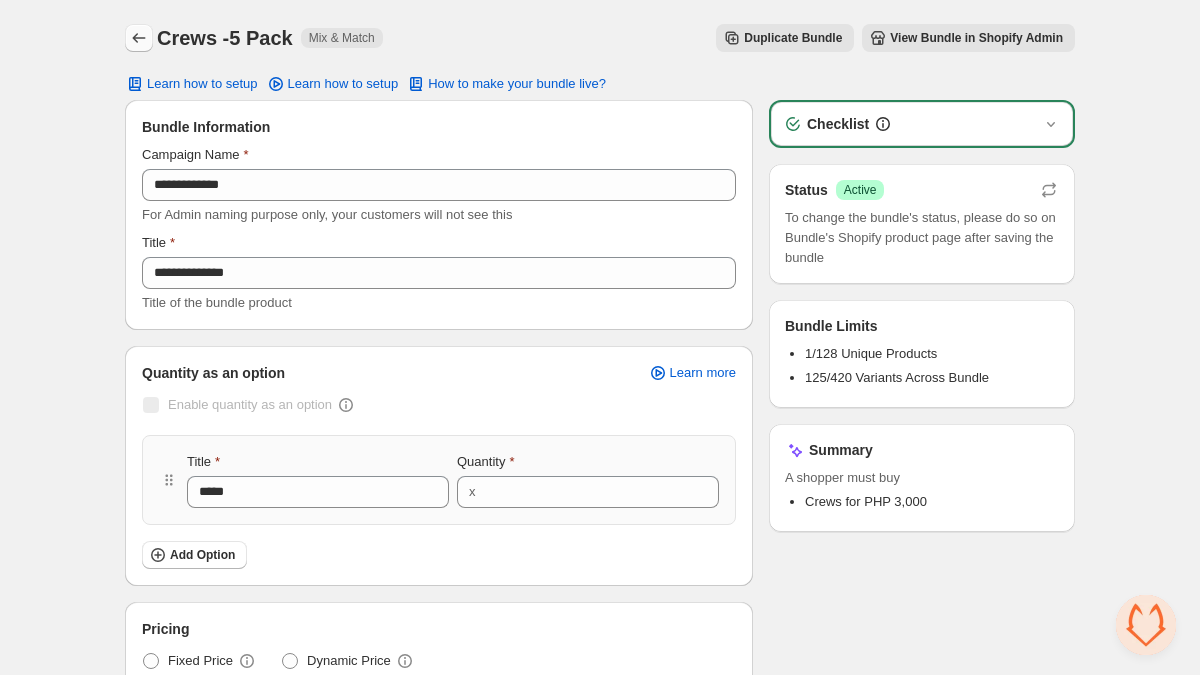 click 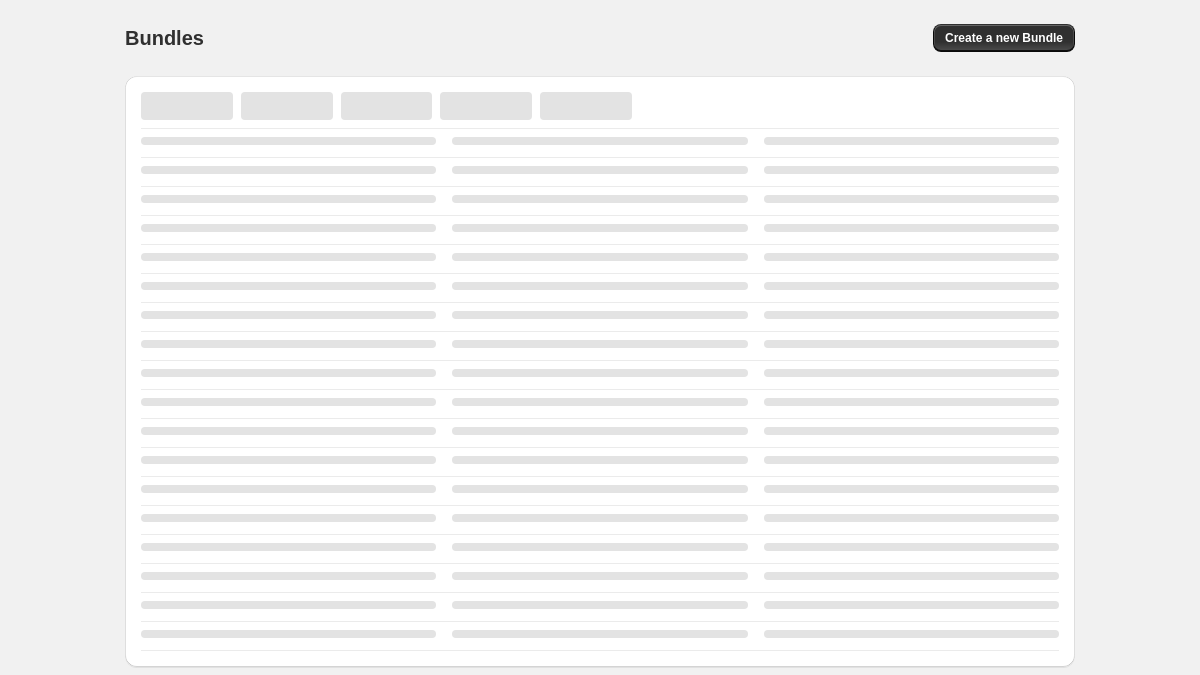 scroll, scrollTop: 0, scrollLeft: 0, axis: both 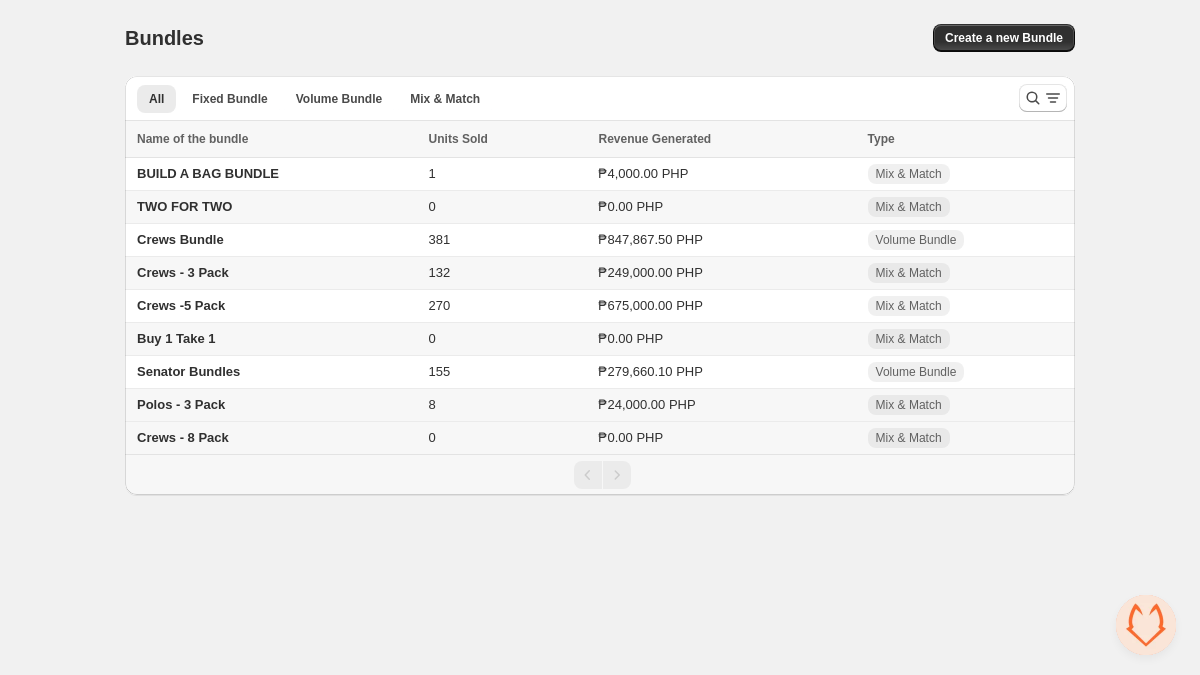 click on "Crews - 8 Pack" at bounding box center (183, 437) 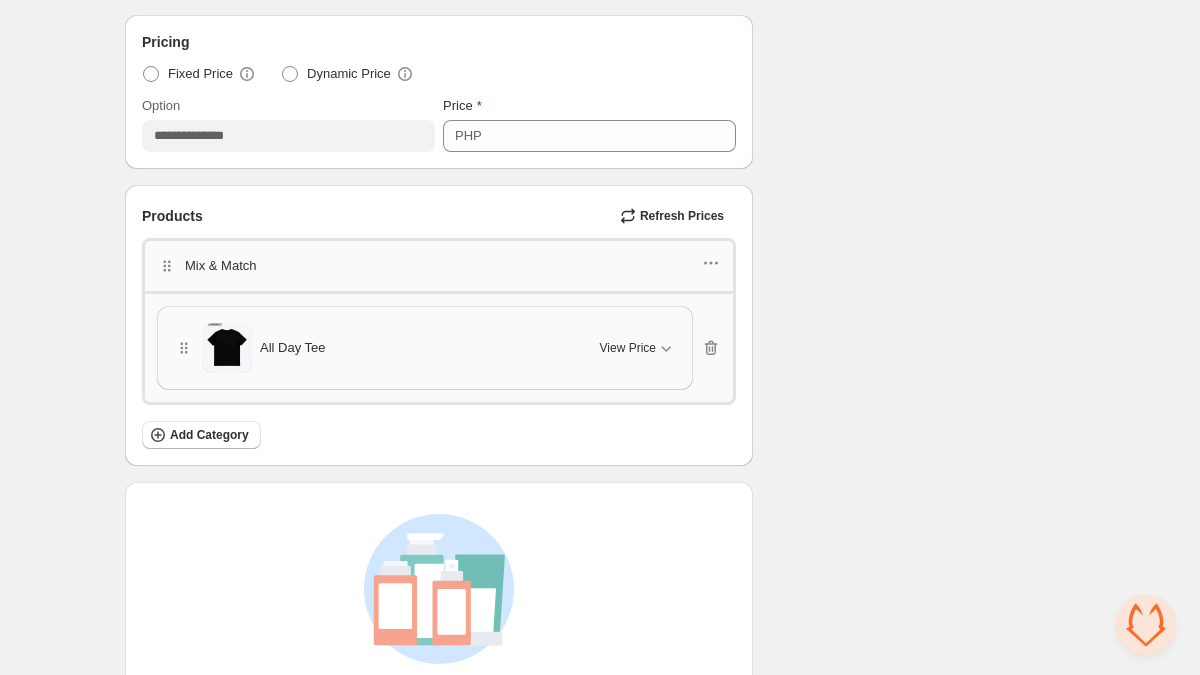 scroll, scrollTop: 599, scrollLeft: 0, axis: vertical 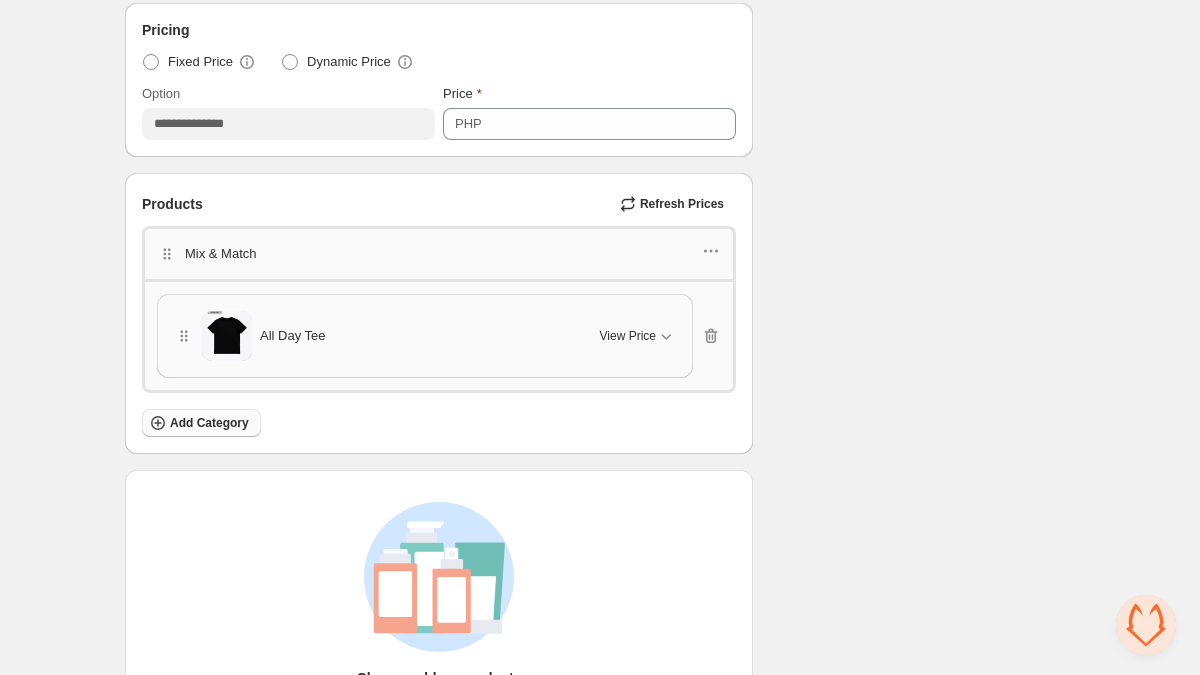 click on "Add Category" at bounding box center [209, 423] 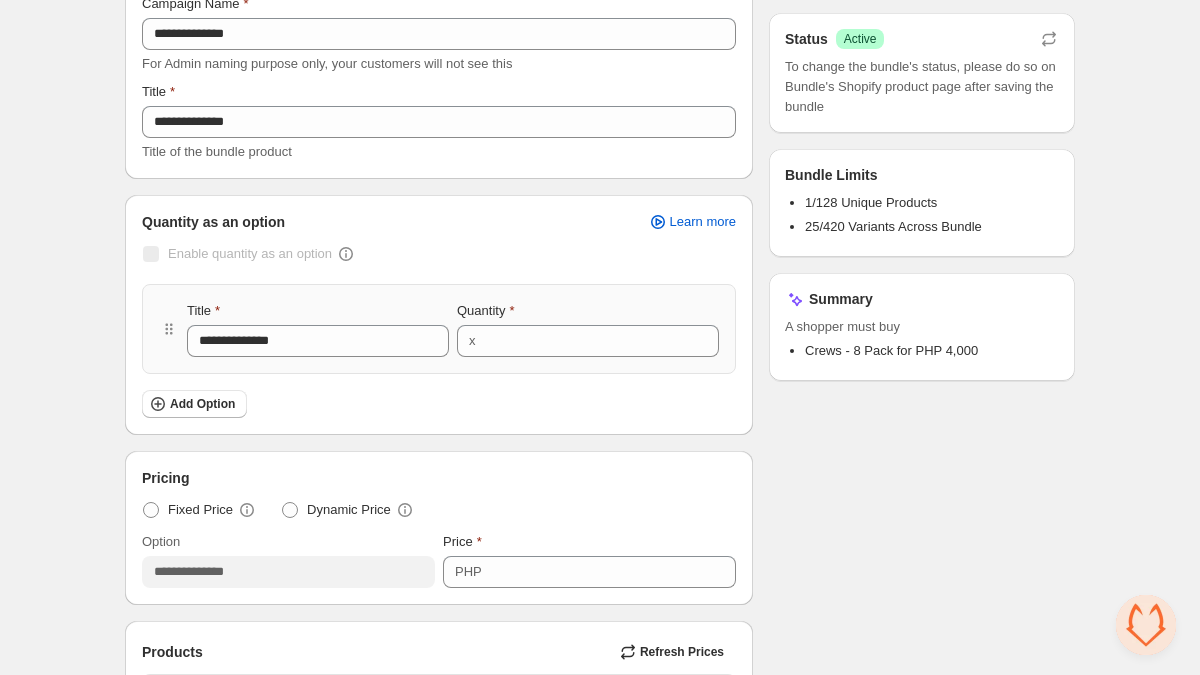scroll, scrollTop: 0, scrollLeft: 0, axis: both 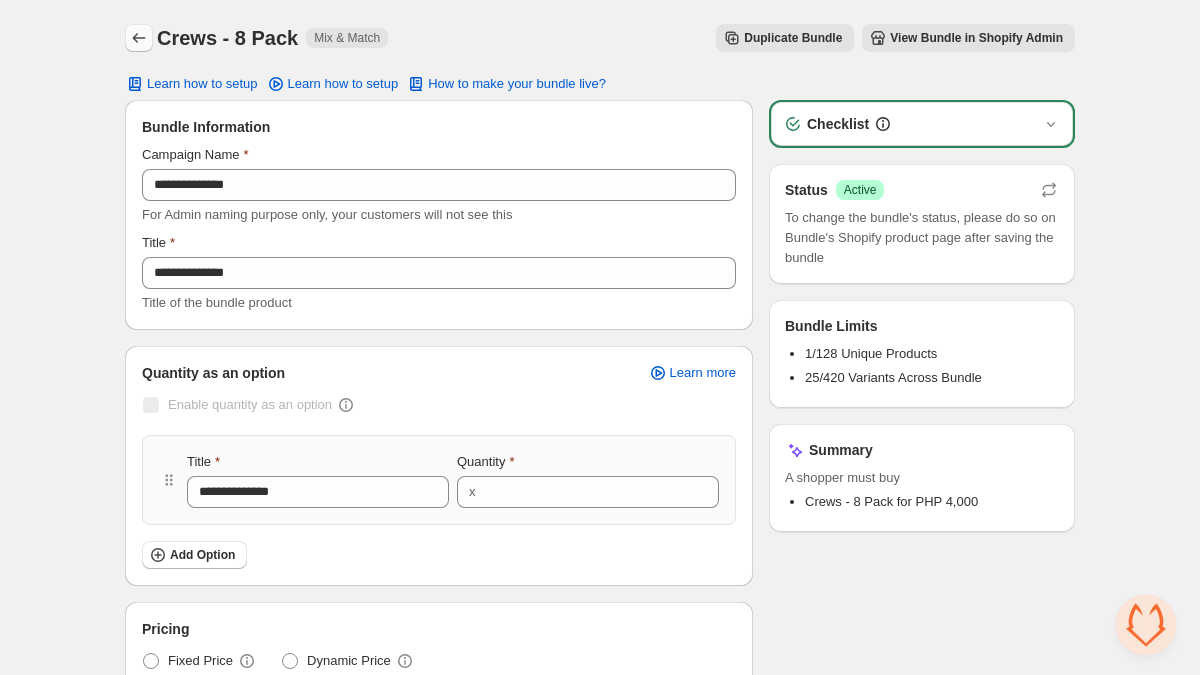 click 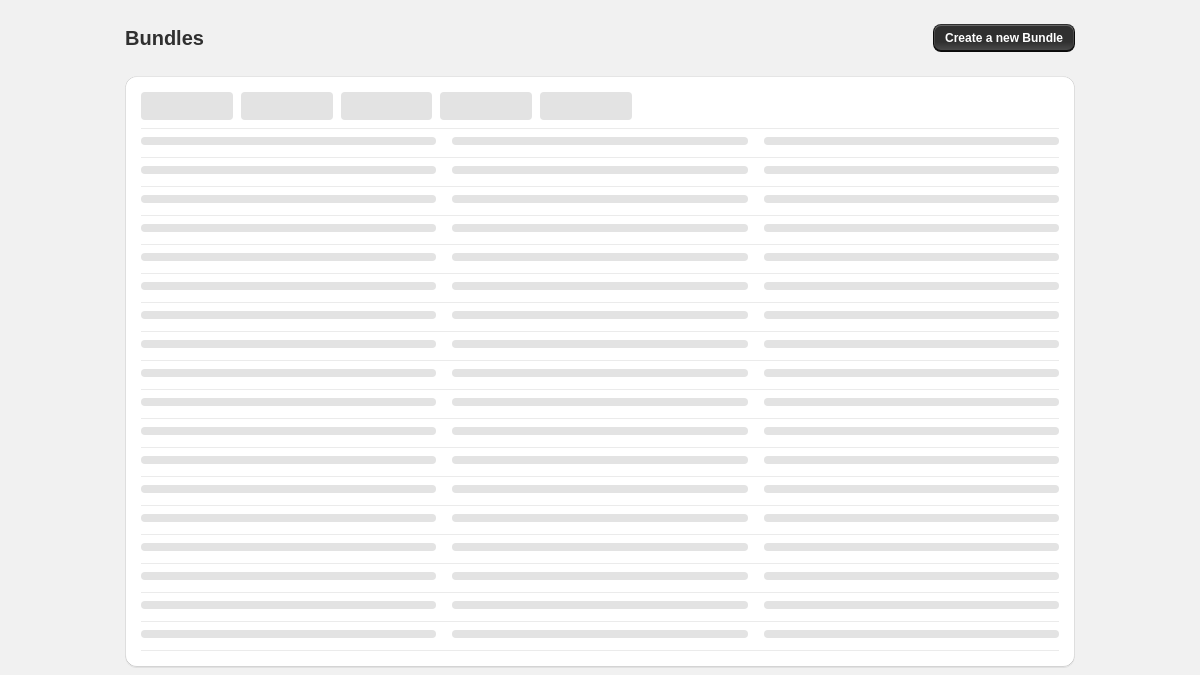 scroll, scrollTop: 0, scrollLeft: 0, axis: both 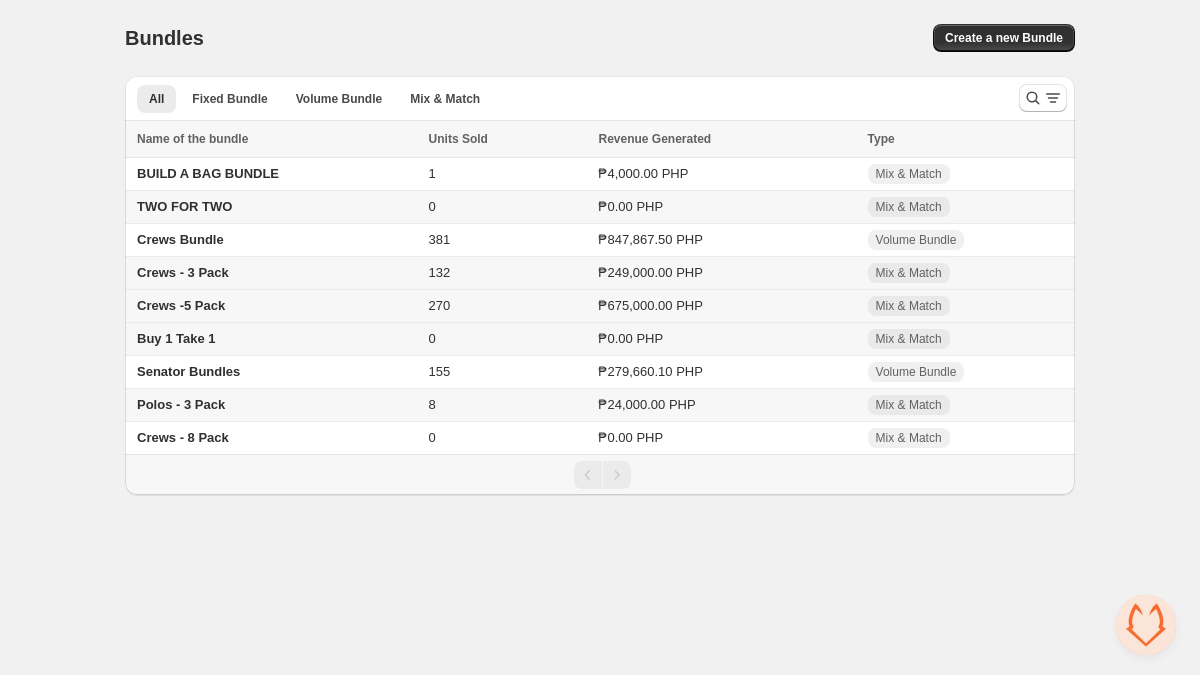 click on "Crews -5 Pack" at bounding box center (181, 305) 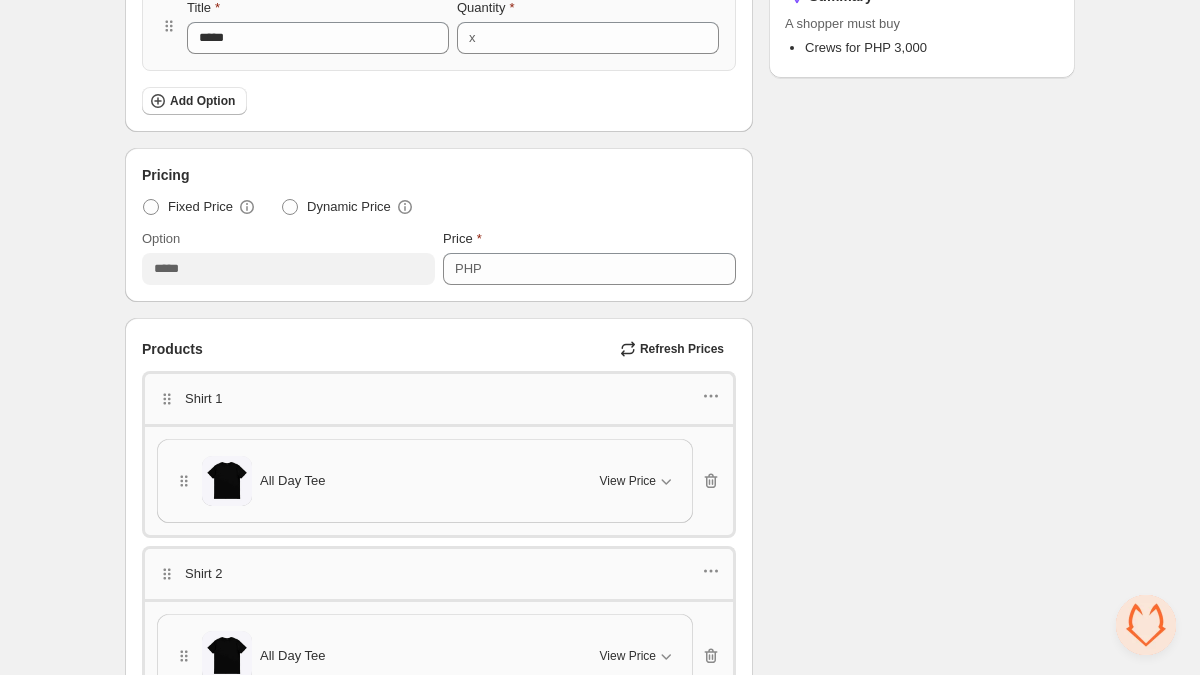 scroll, scrollTop: 0, scrollLeft: 0, axis: both 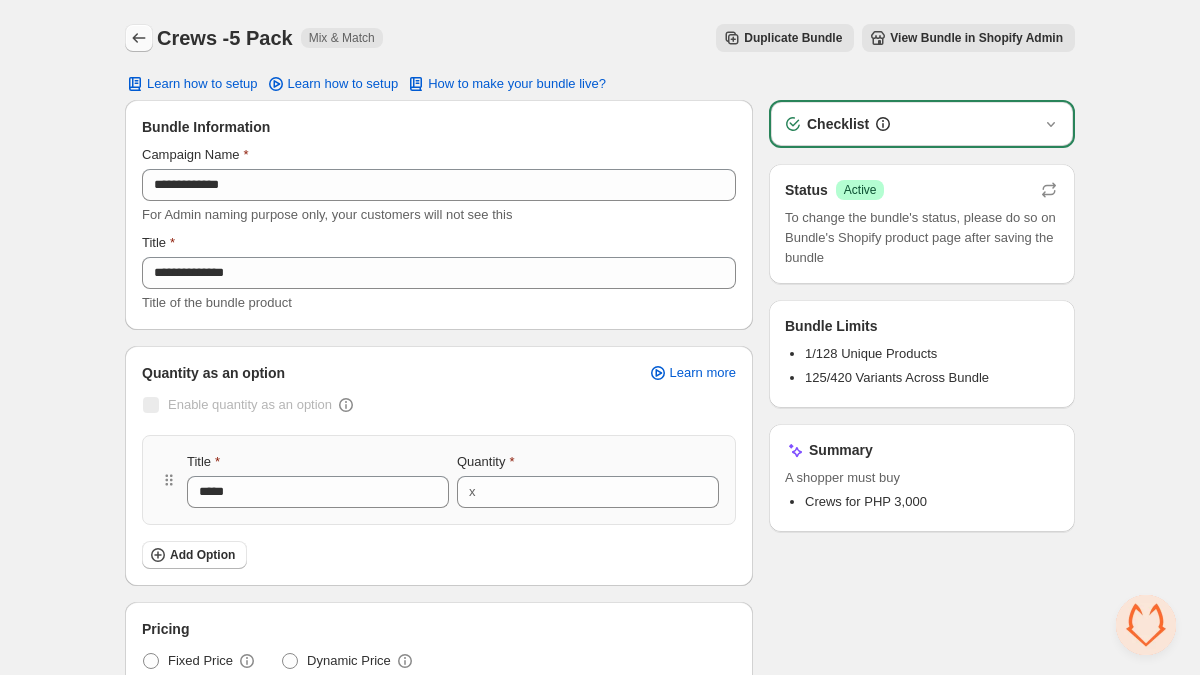 click 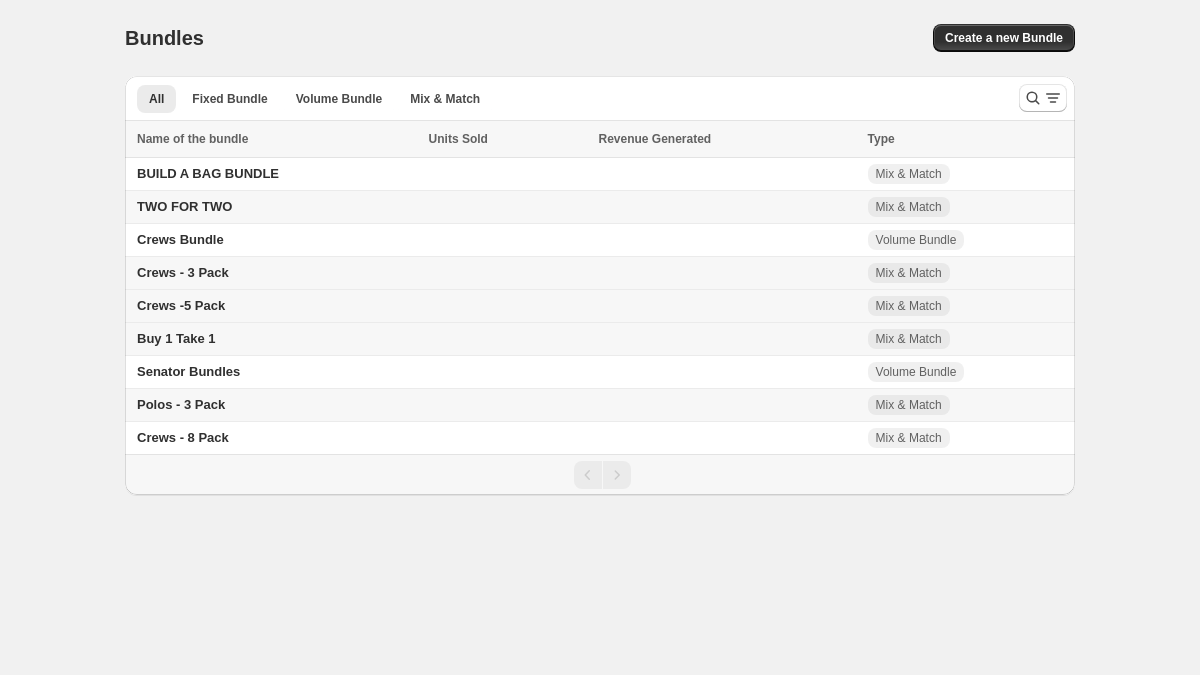 scroll, scrollTop: 0, scrollLeft: 0, axis: both 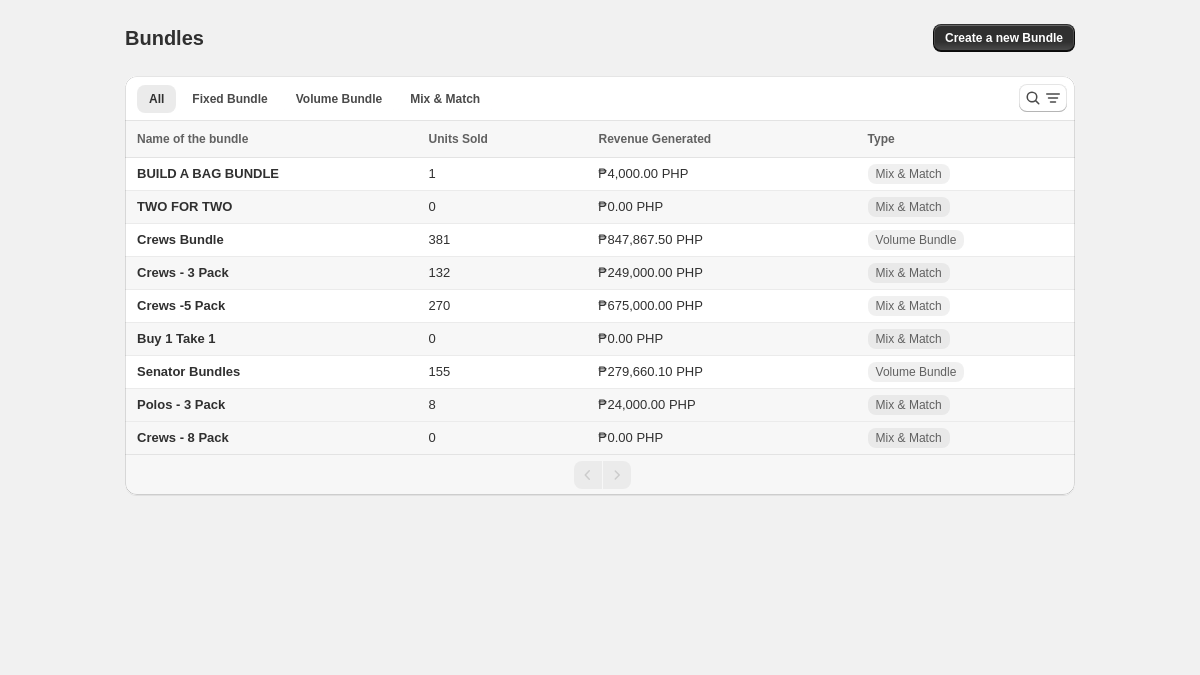 click on "Crews - 8 Pack" at bounding box center (274, 438) 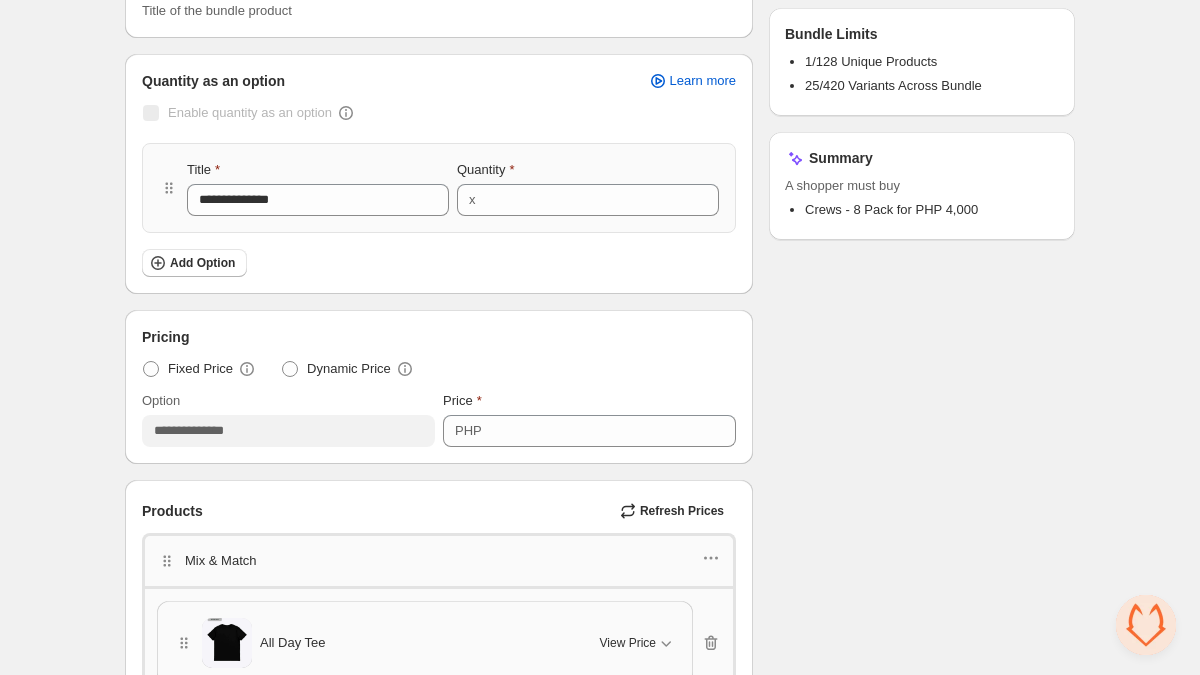 scroll, scrollTop: 413, scrollLeft: 0, axis: vertical 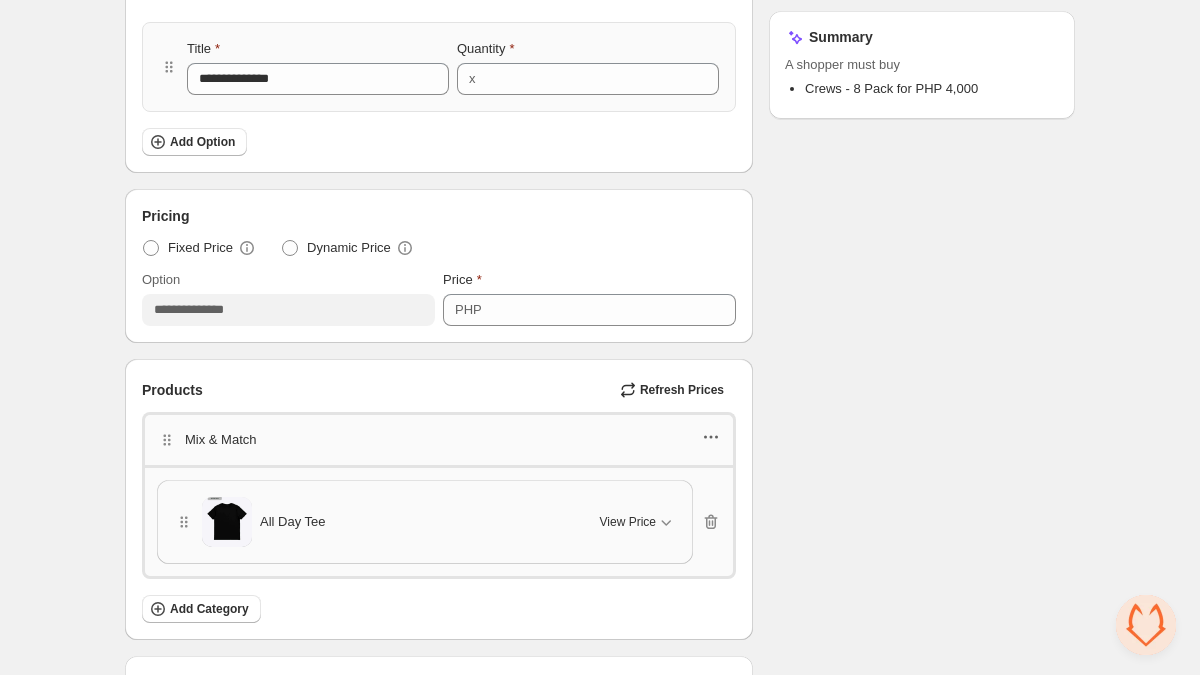 click 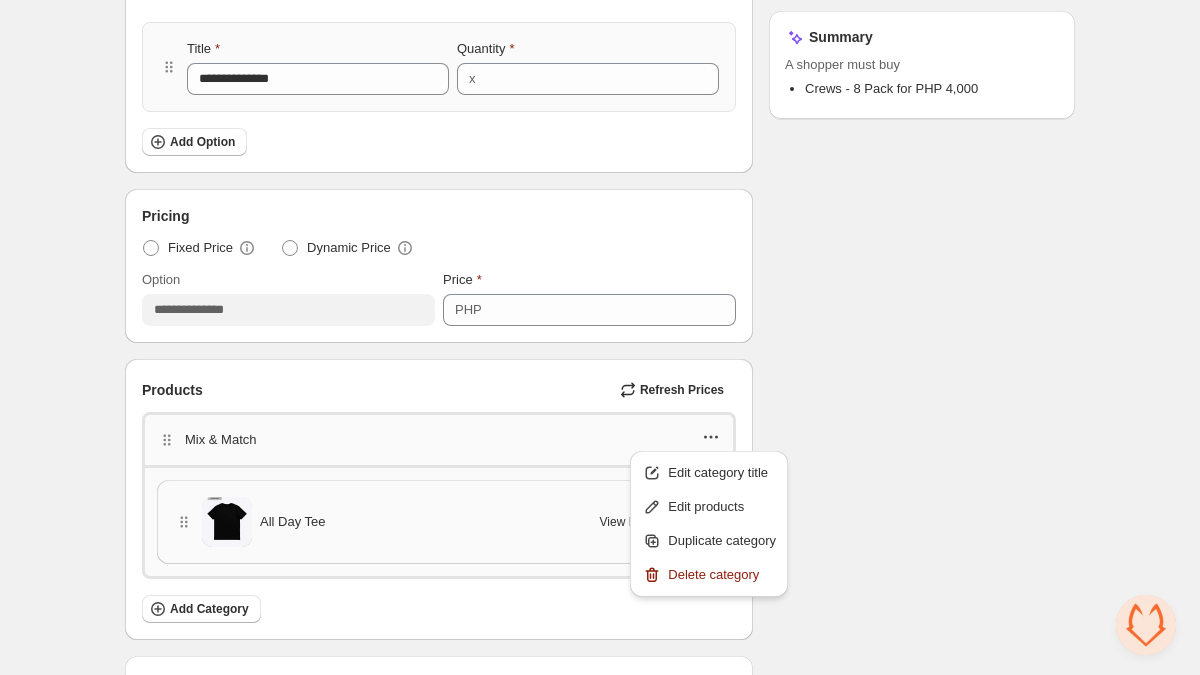 click on "Edit category title" at bounding box center [722, 473] 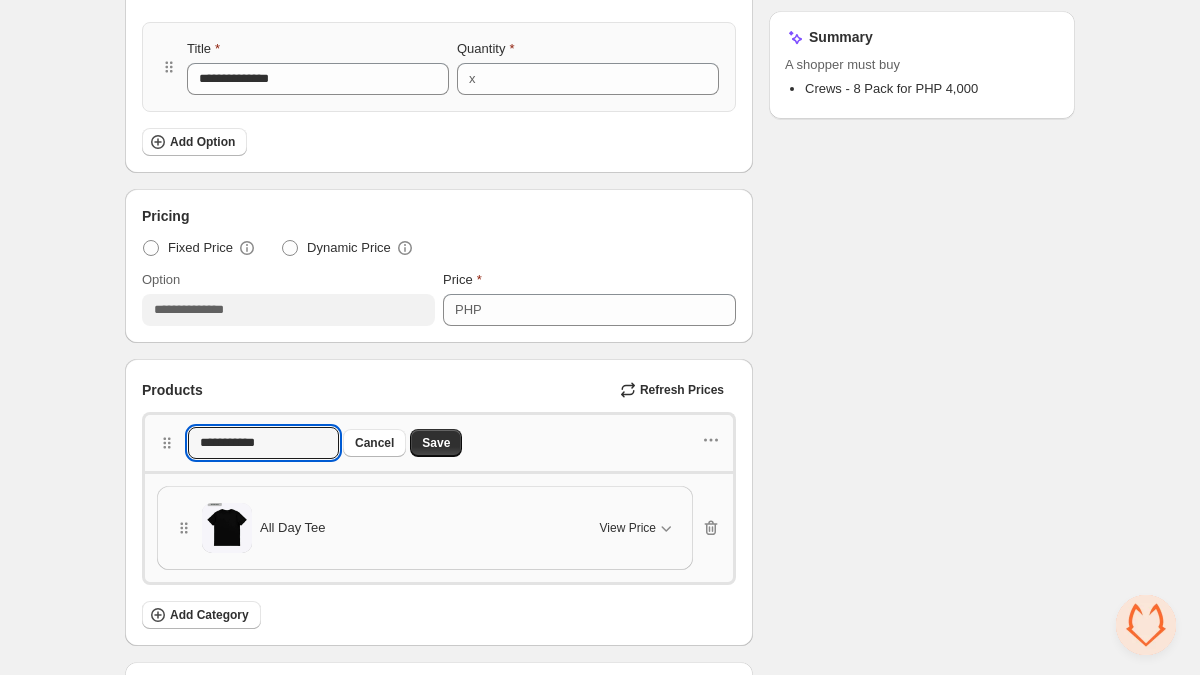 drag, startPoint x: 320, startPoint y: 441, endPoint x: -44, endPoint y: 437, distance: 364.02197 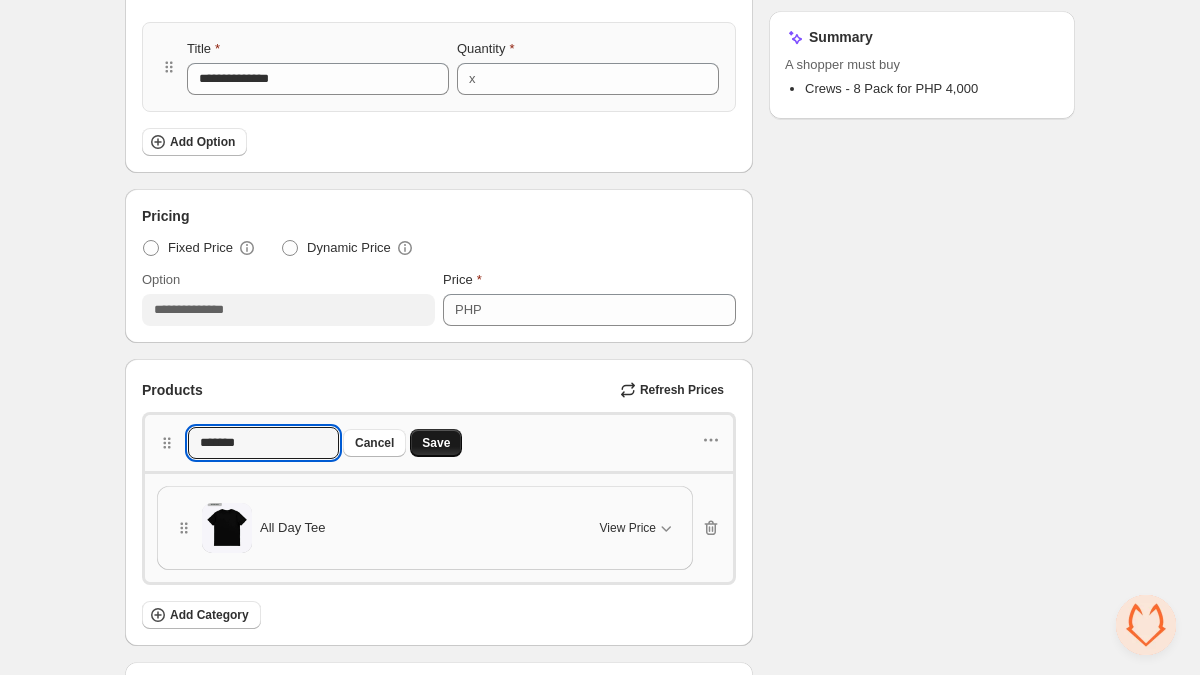 type on "*******" 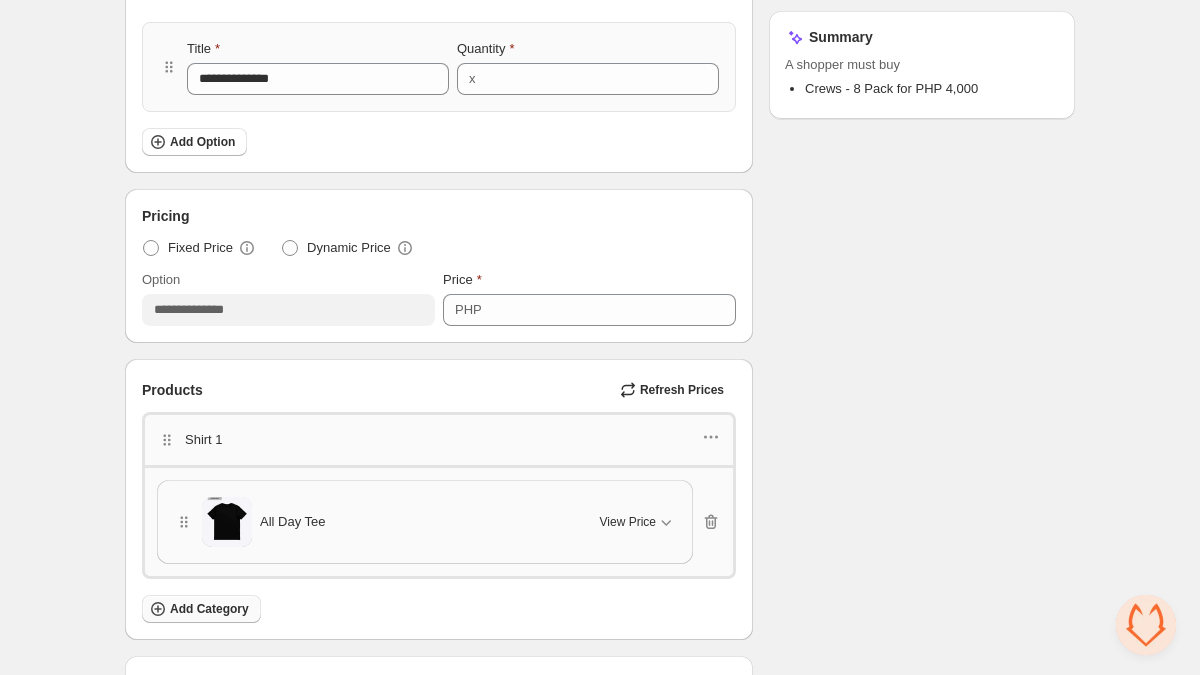 click on "Add Category" at bounding box center (201, 609) 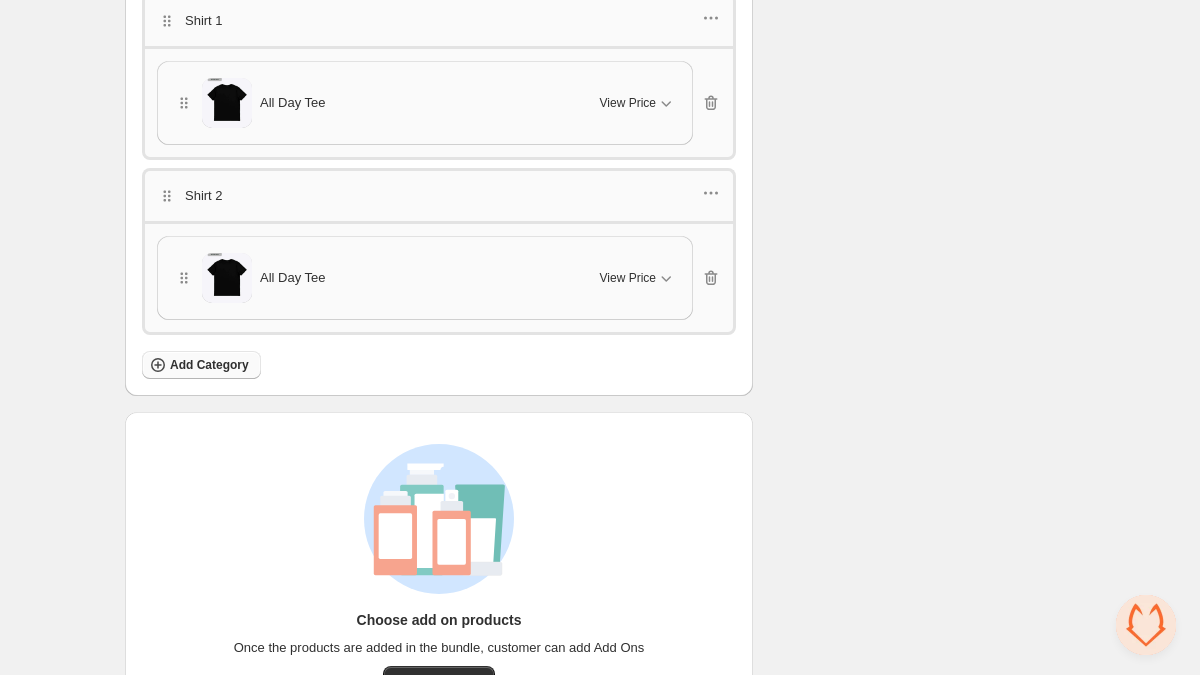 scroll, scrollTop: 841, scrollLeft: 0, axis: vertical 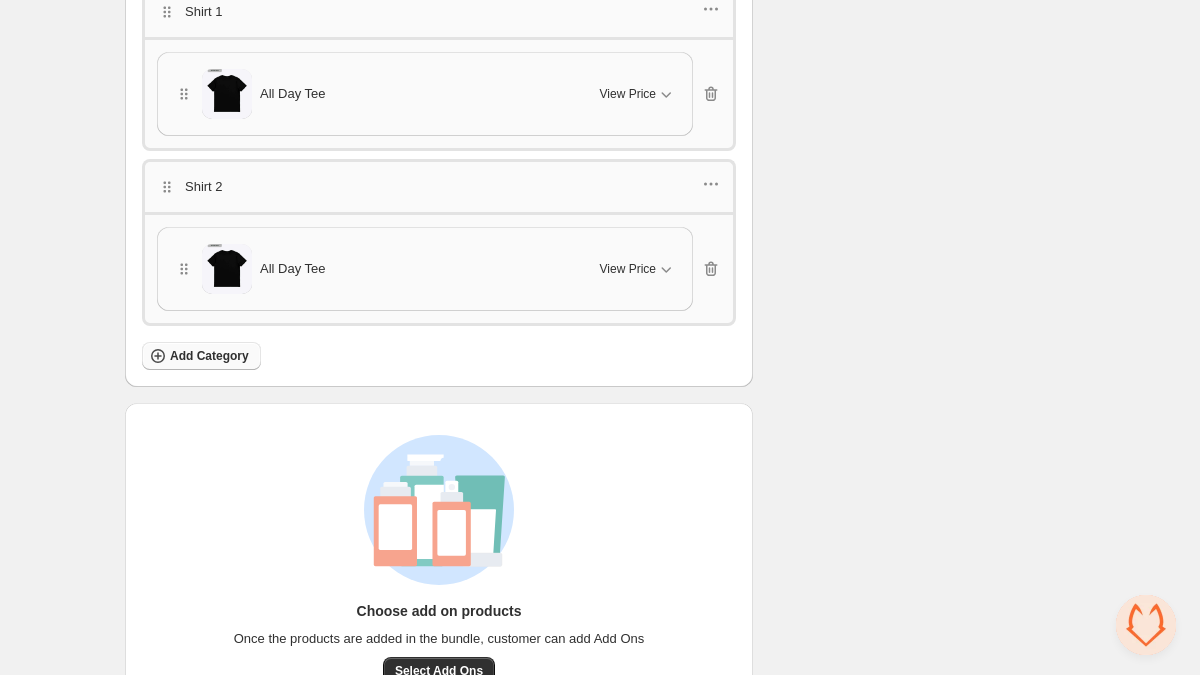 click on "Add Category" at bounding box center [209, 356] 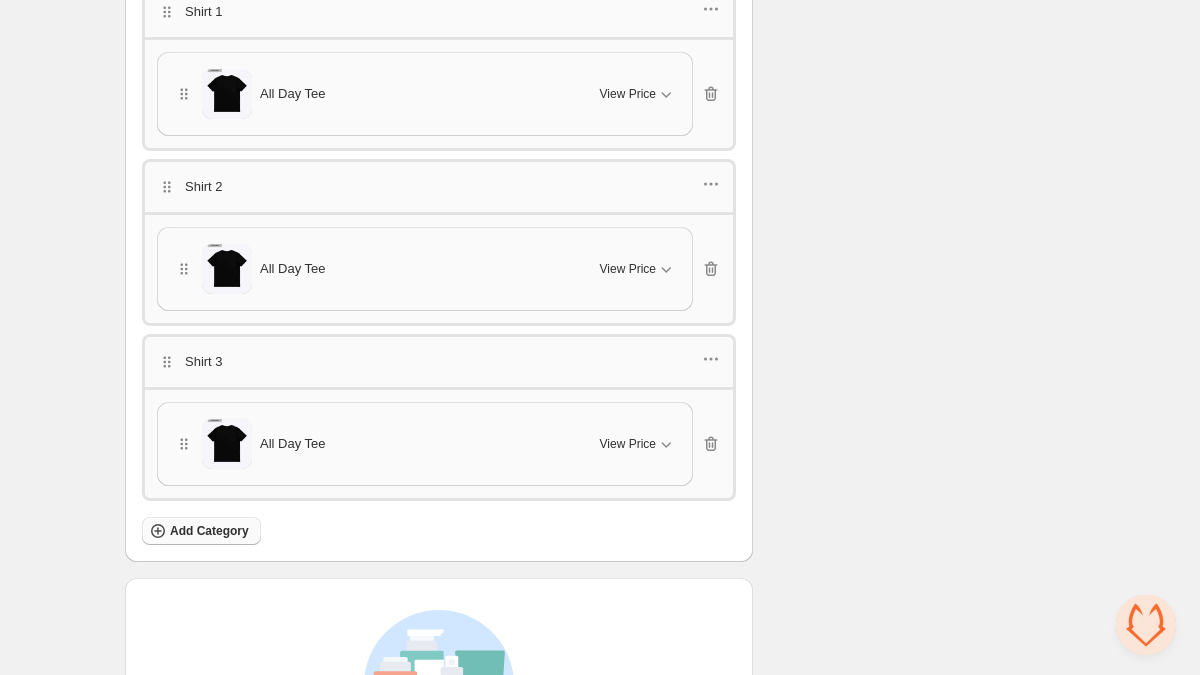 click on "Add Category" at bounding box center (209, 531) 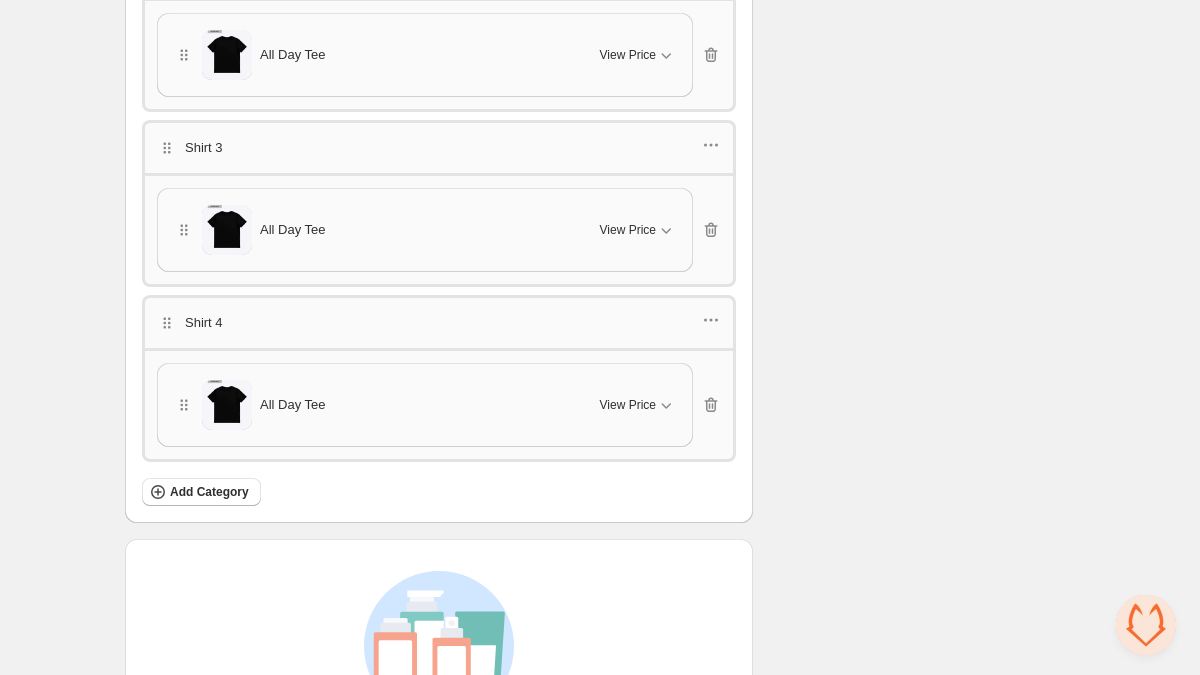 scroll, scrollTop: 1134, scrollLeft: 0, axis: vertical 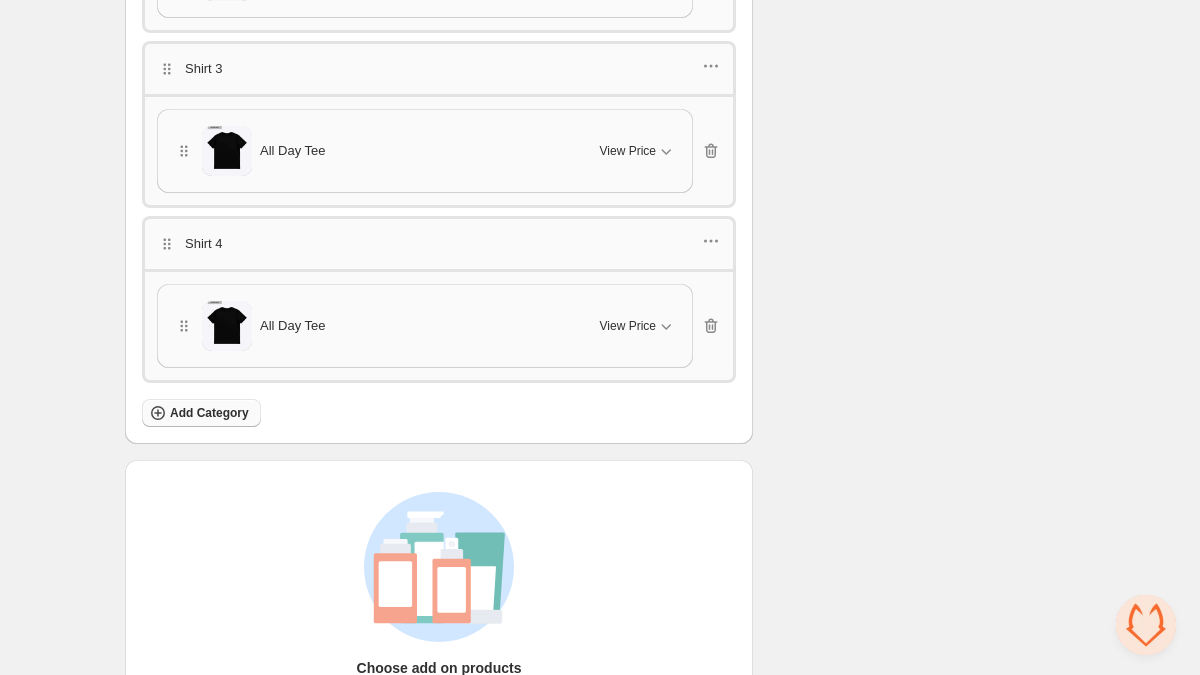 click on "Add Category" at bounding box center (209, 413) 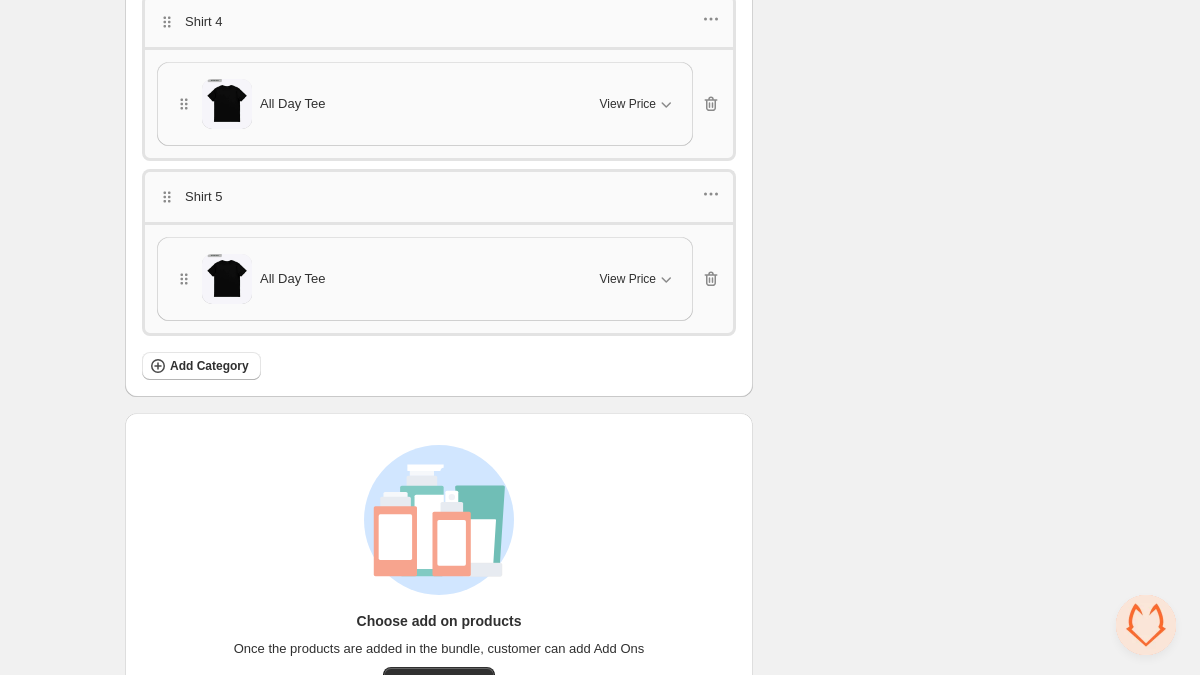 scroll, scrollTop: 1405, scrollLeft: 0, axis: vertical 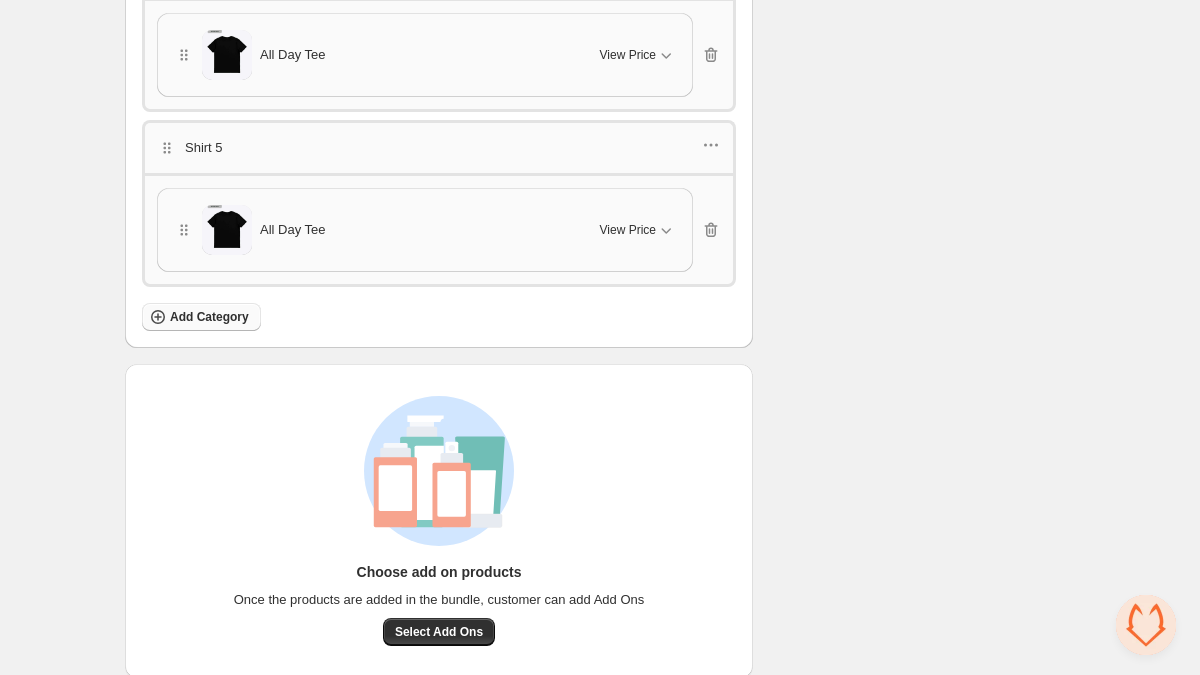 click on "Add Category" at bounding box center (209, 317) 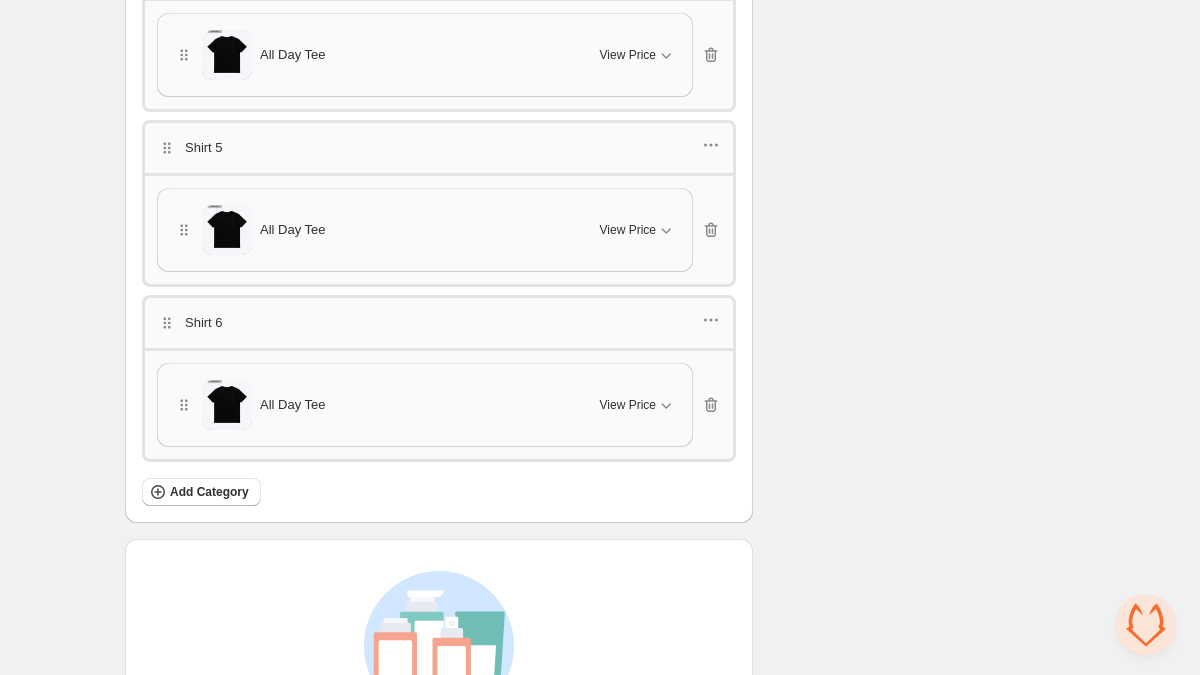 click on "Shirt 1 All Day Tee View Price Cancel Apply Select All All Day Tee - Black / S All Day Tee - Black / M All Day Tee - Black / L All Day Tee - Black / XL All Day Tee - Black / 2XL All Day Tee - White / S All Day Tee - White / M All Day Tee - White / L All Day Tee - White / XL All Day Tee - White / 2XL All Day Tee - Navy / S All Day Tee - Navy / M All Day Tee - Navy / L All Day Tee - Navy / XL All Day Tee - Navy / 2XL All Day Tee - Gray / S All Day Tee - Gray / M All Day Tee - Gray / L All Day Tee - Gray / XL All Day Tee - Gray / 2XL All Day Tee - Oat / S All Day Tee - Oat / M All Day Tee - Oat / L All Day Tee - Oat / XL All Day Tee - Oat / 2XL Shirt 2 All Day Tee View Price Cancel Apply Select All All Day Tee - Black / S All Day Tee - Black / M All Day Tee - Black / L All Day Tee - Black / XL All Day Tee - Black / 2XL All Day Tee - White / S All Day Tee - White / M All Day Tee - White / L All Day Tee - White / XL All Day Tee - White / 2XL All Day Tee - Navy / S All Day Tee - Navy / M All Day Tee - Navy / L" at bounding box center (439, -37) 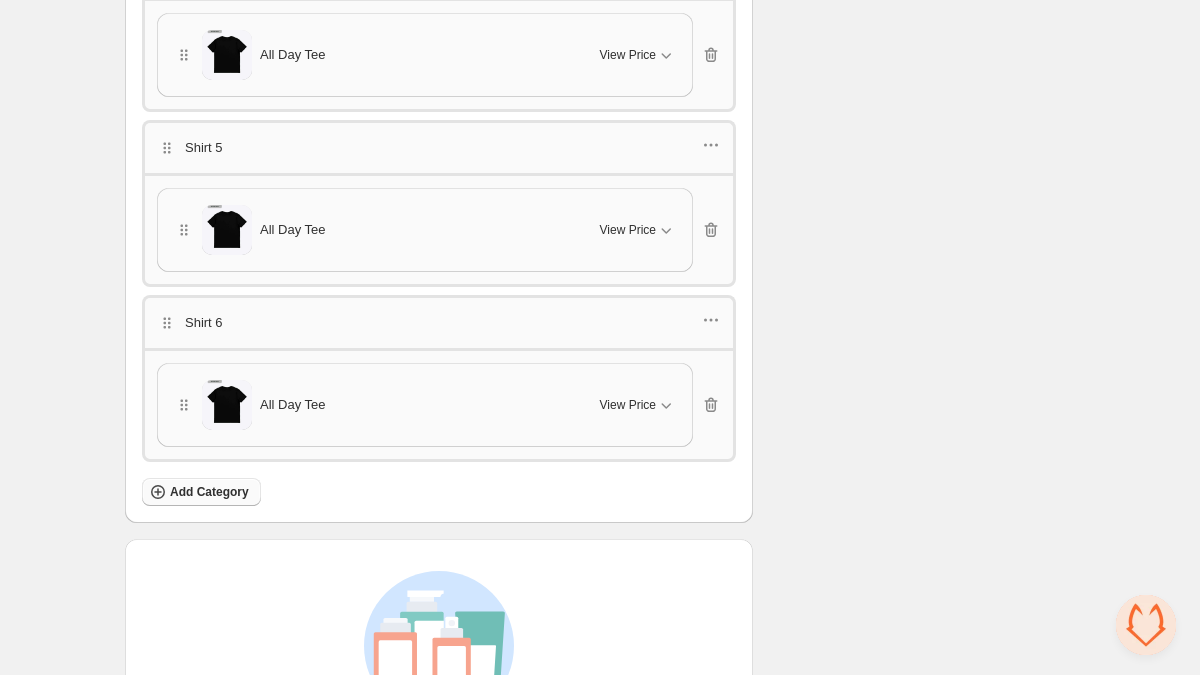 click on "Add Category" at bounding box center [209, 492] 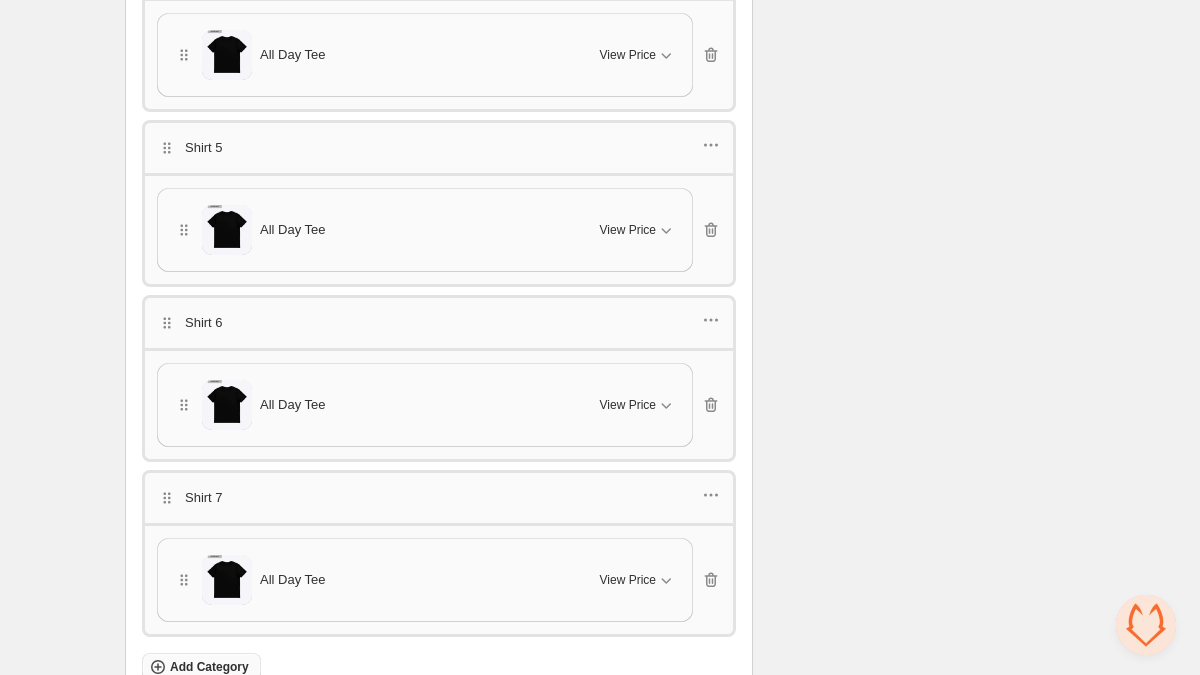 click on "Add Category" at bounding box center [209, 667] 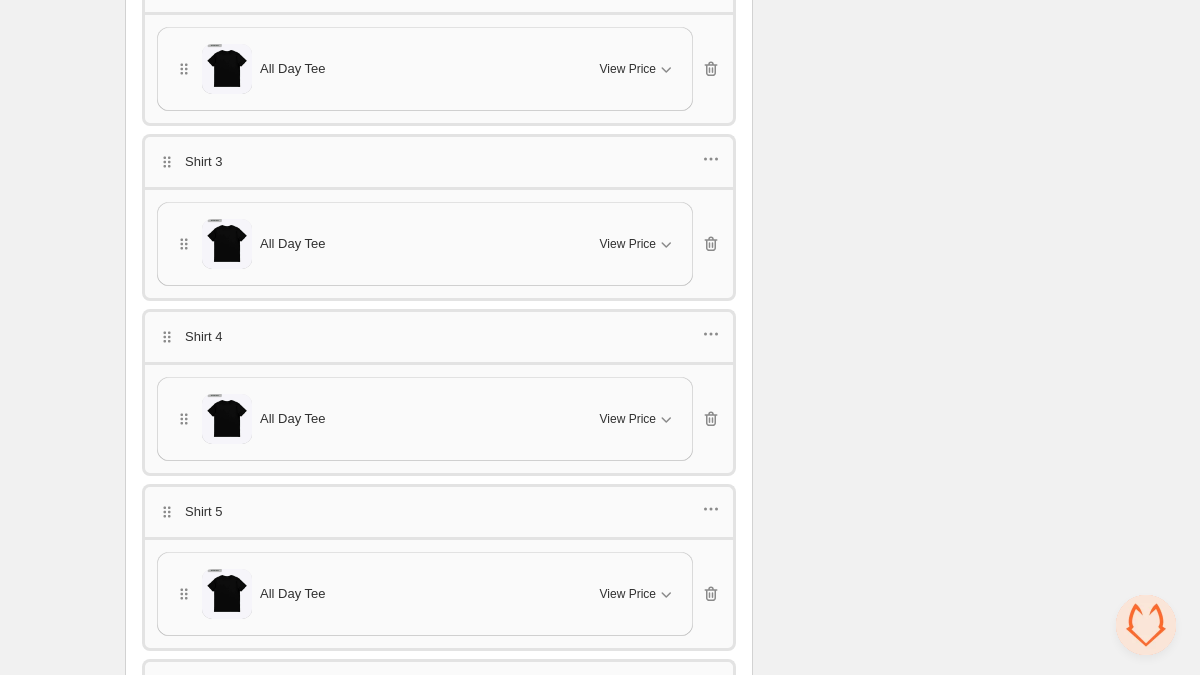 scroll, scrollTop: 0, scrollLeft: 0, axis: both 